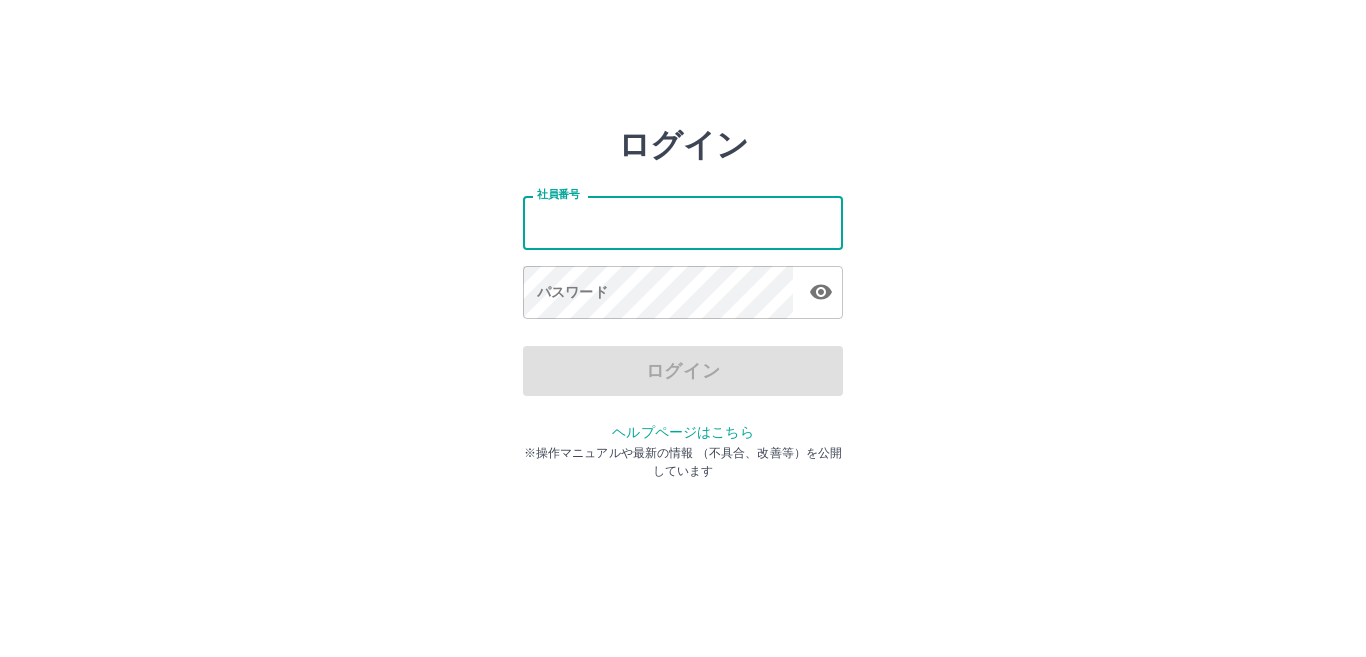 scroll, scrollTop: 0, scrollLeft: 0, axis: both 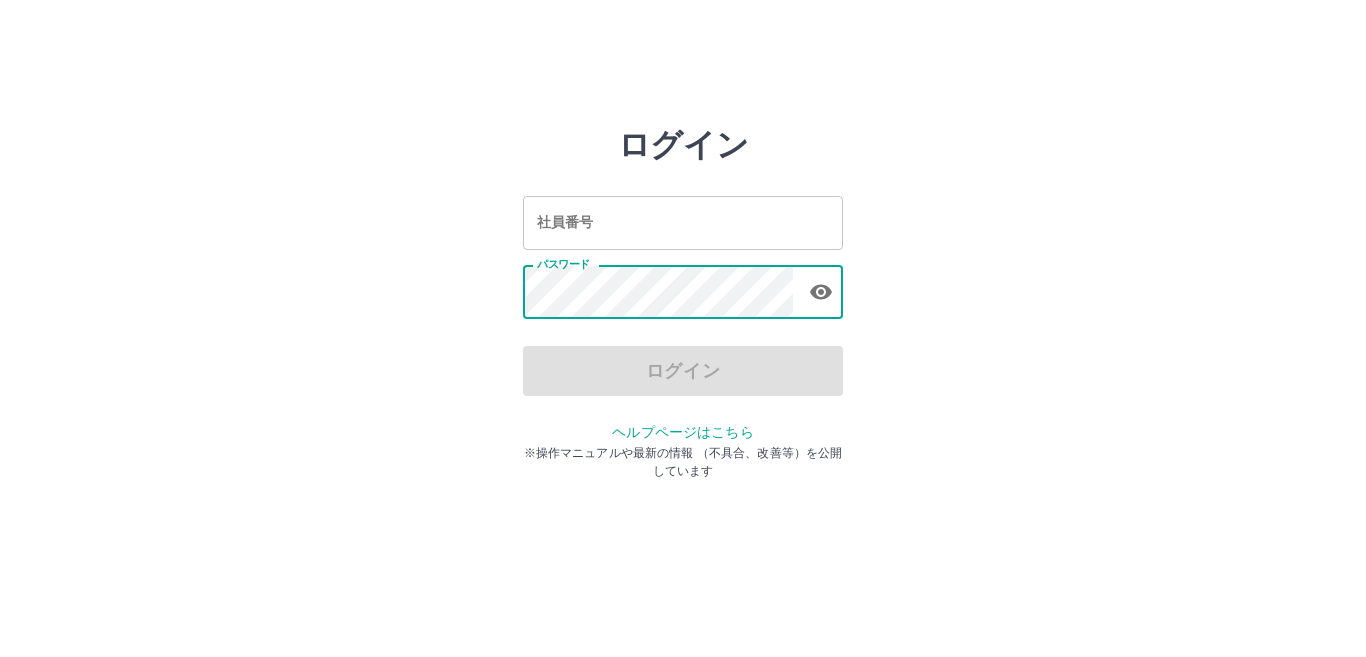 click on "社員番号" at bounding box center [683, 222] 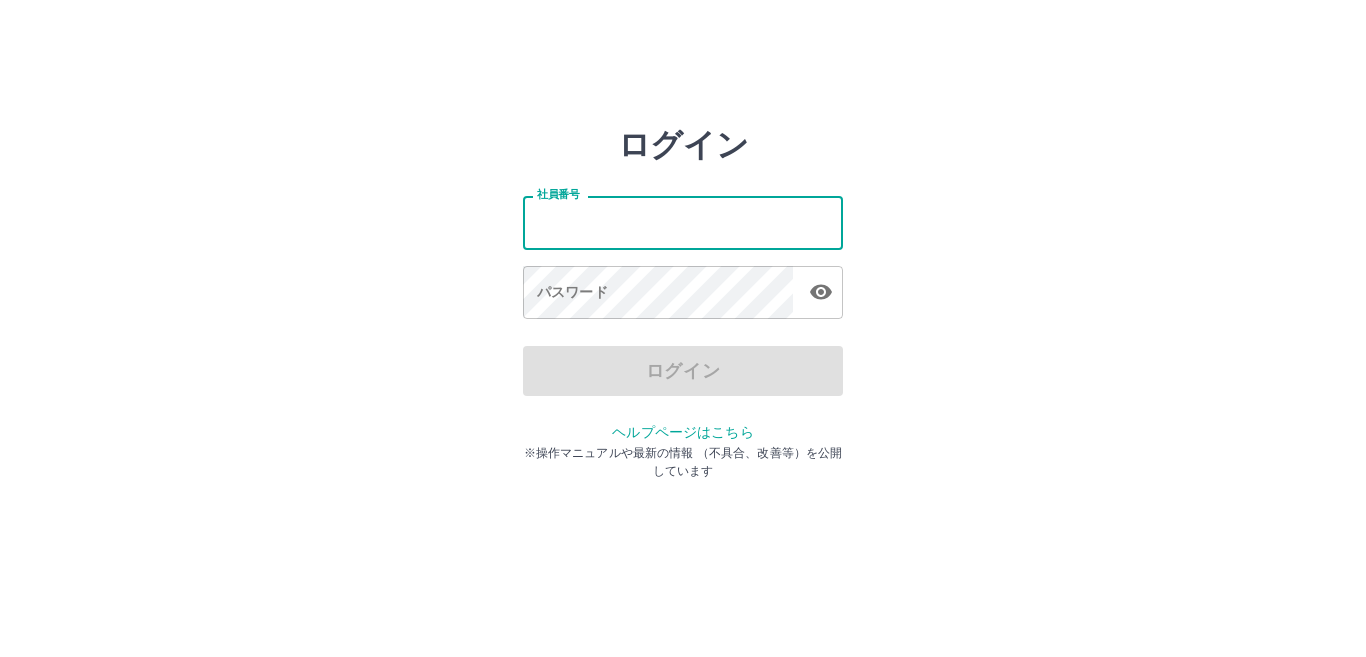type on "*******" 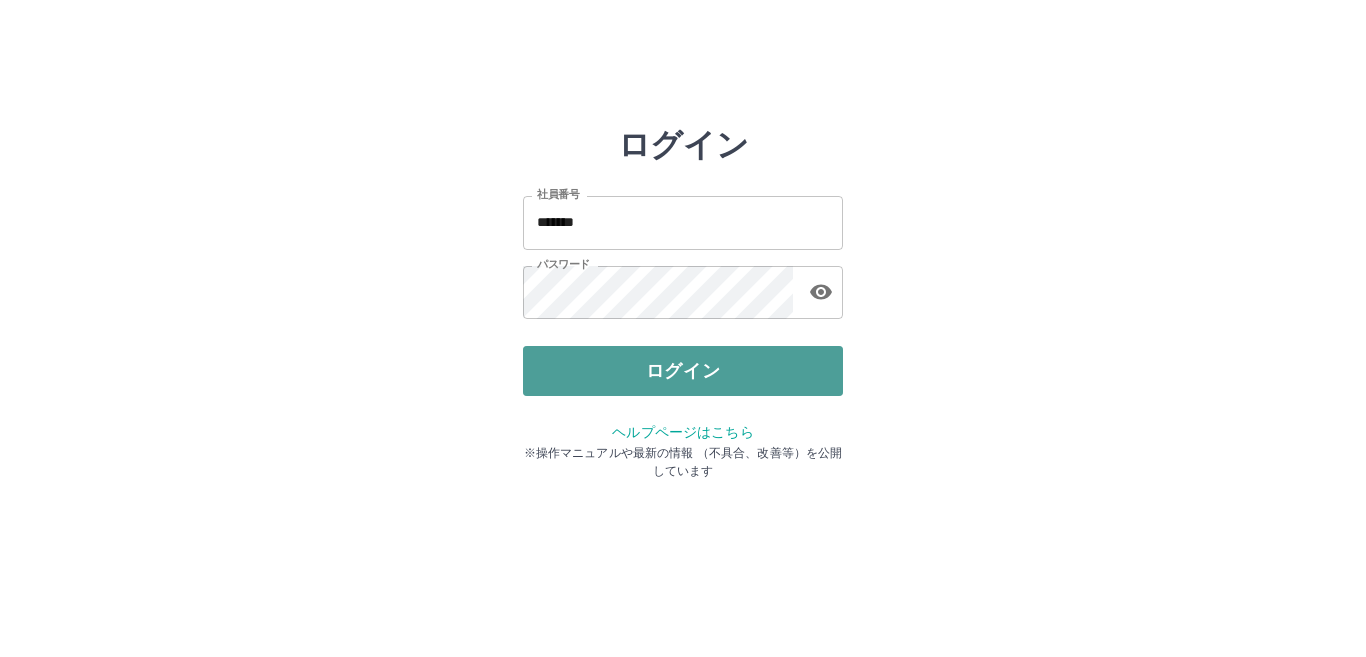 click on "ログイン" at bounding box center [683, 371] 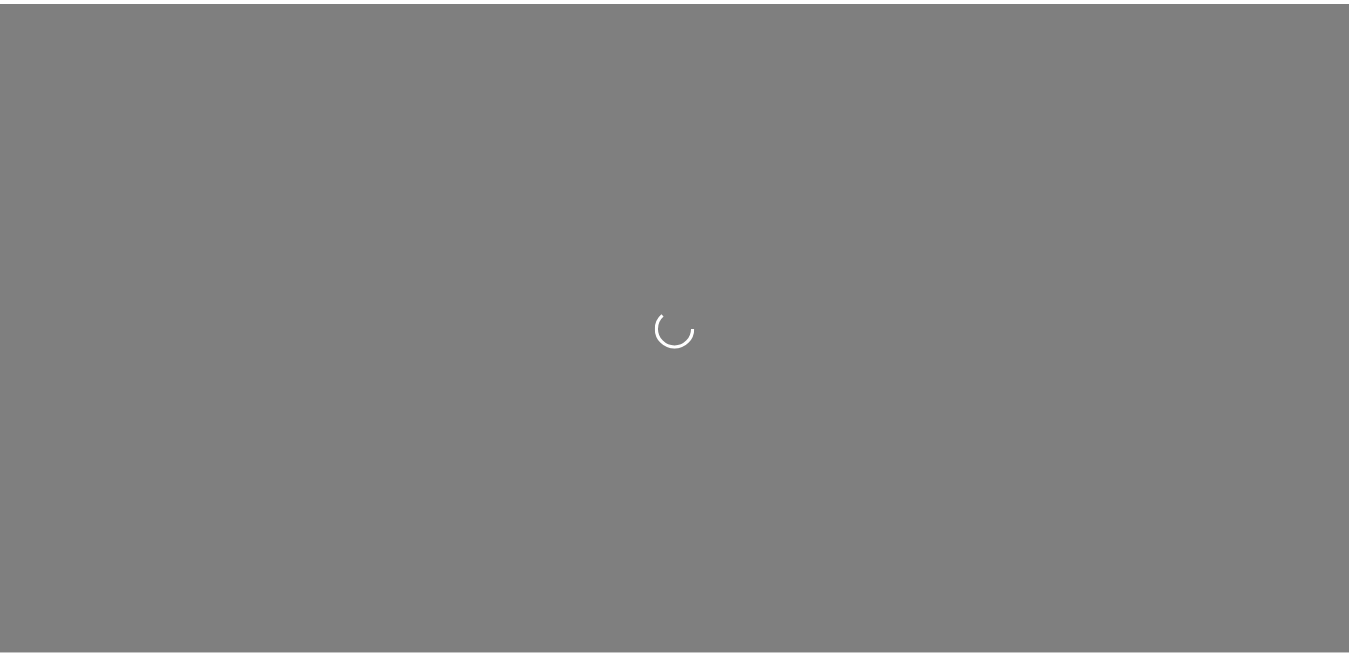 scroll, scrollTop: 0, scrollLeft: 0, axis: both 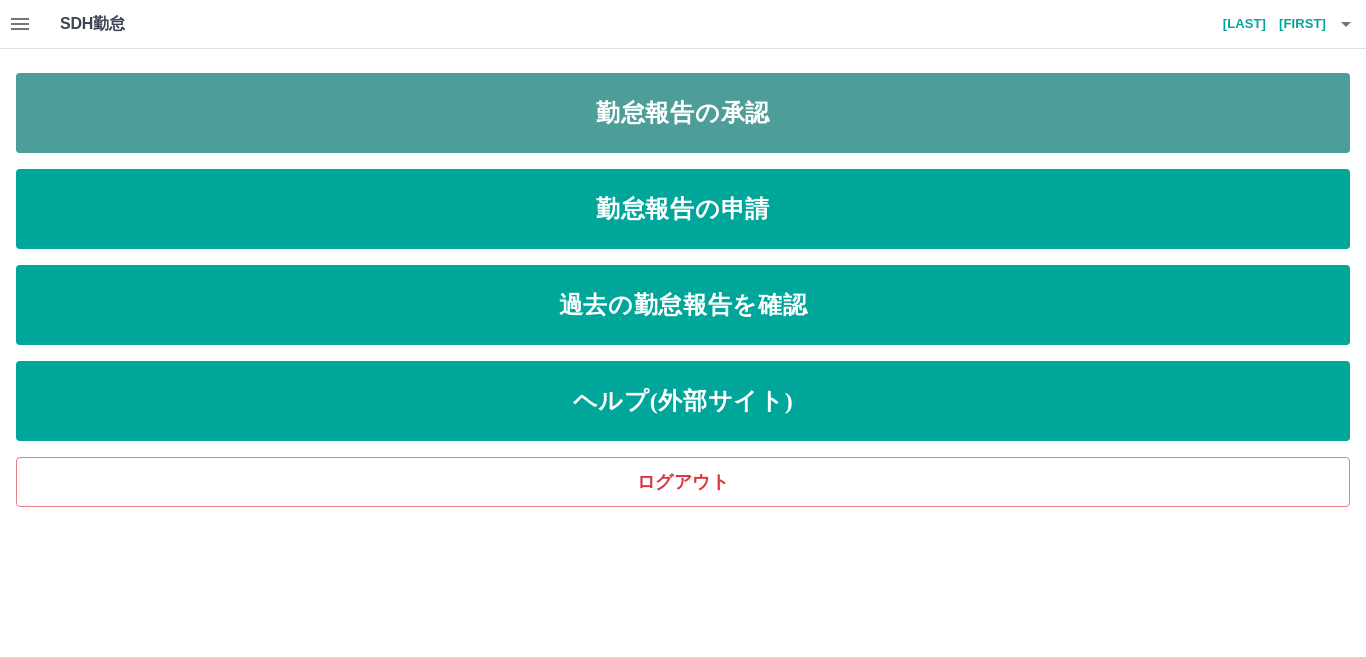 click on "勤怠報告の承認" at bounding box center (683, 113) 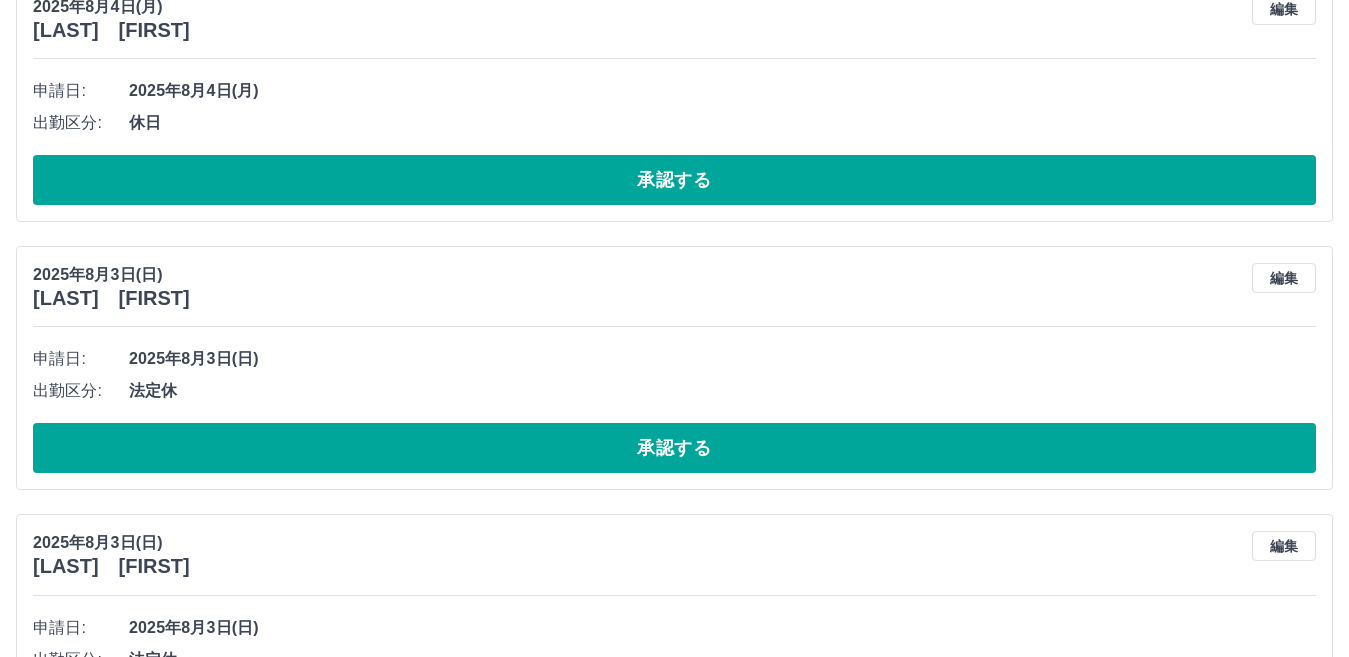 scroll, scrollTop: 1100, scrollLeft: 0, axis: vertical 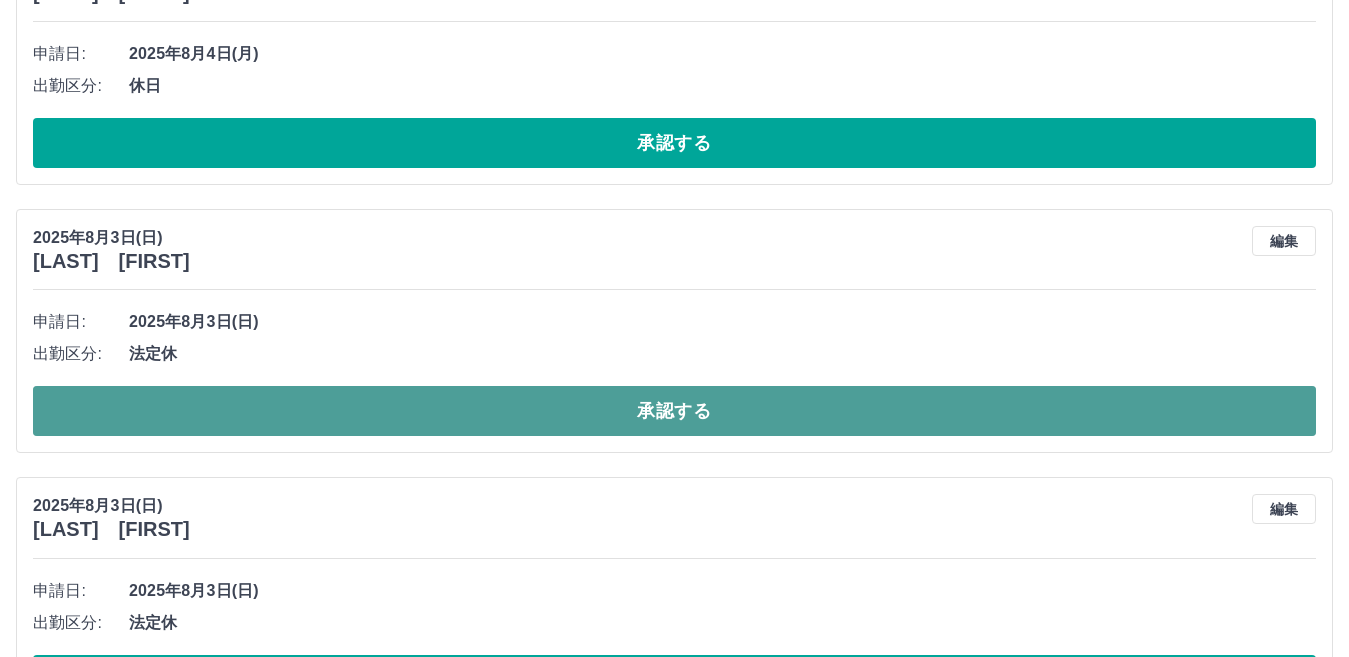 click on "承認する" at bounding box center (674, 411) 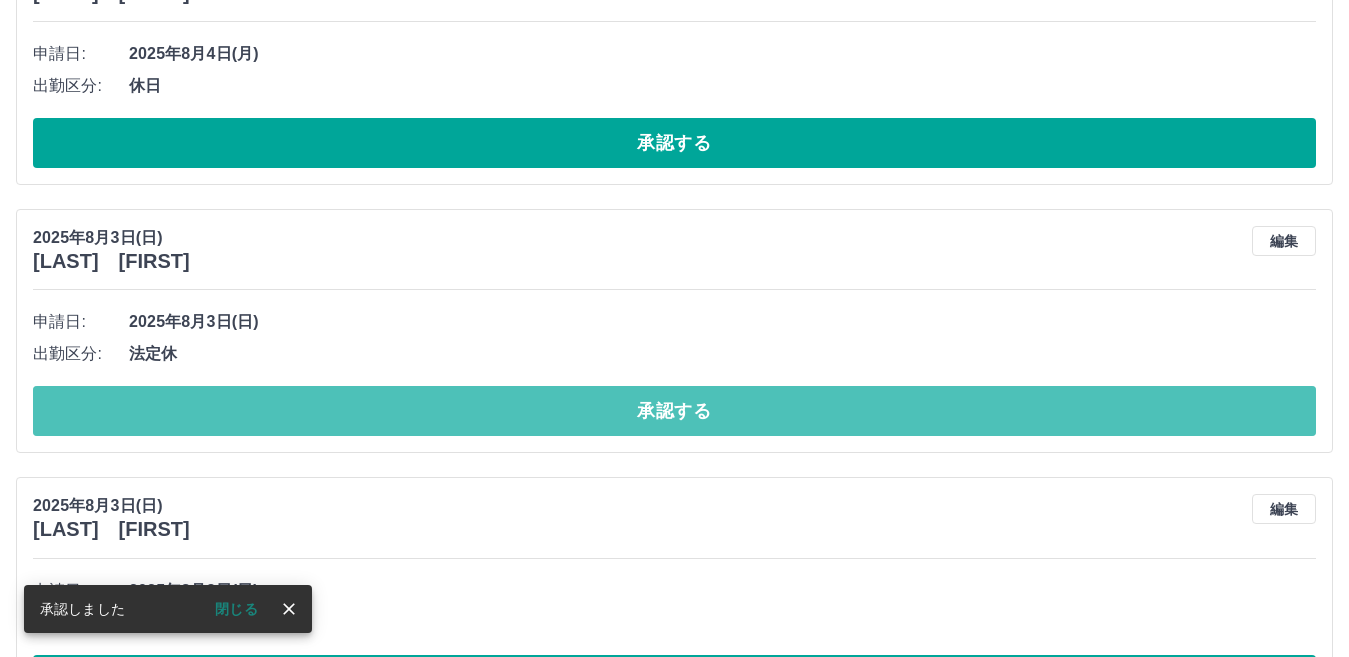 click on "承認する" at bounding box center (674, 411) 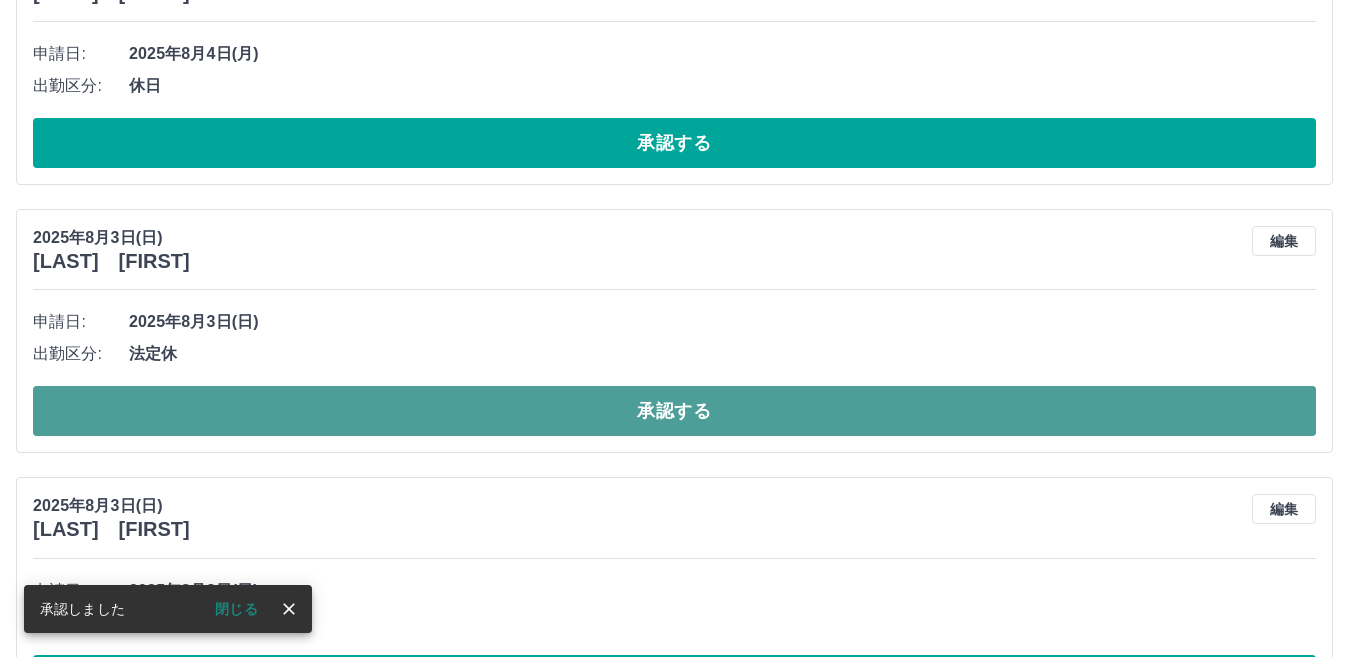 click on "承認する" at bounding box center [674, 411] 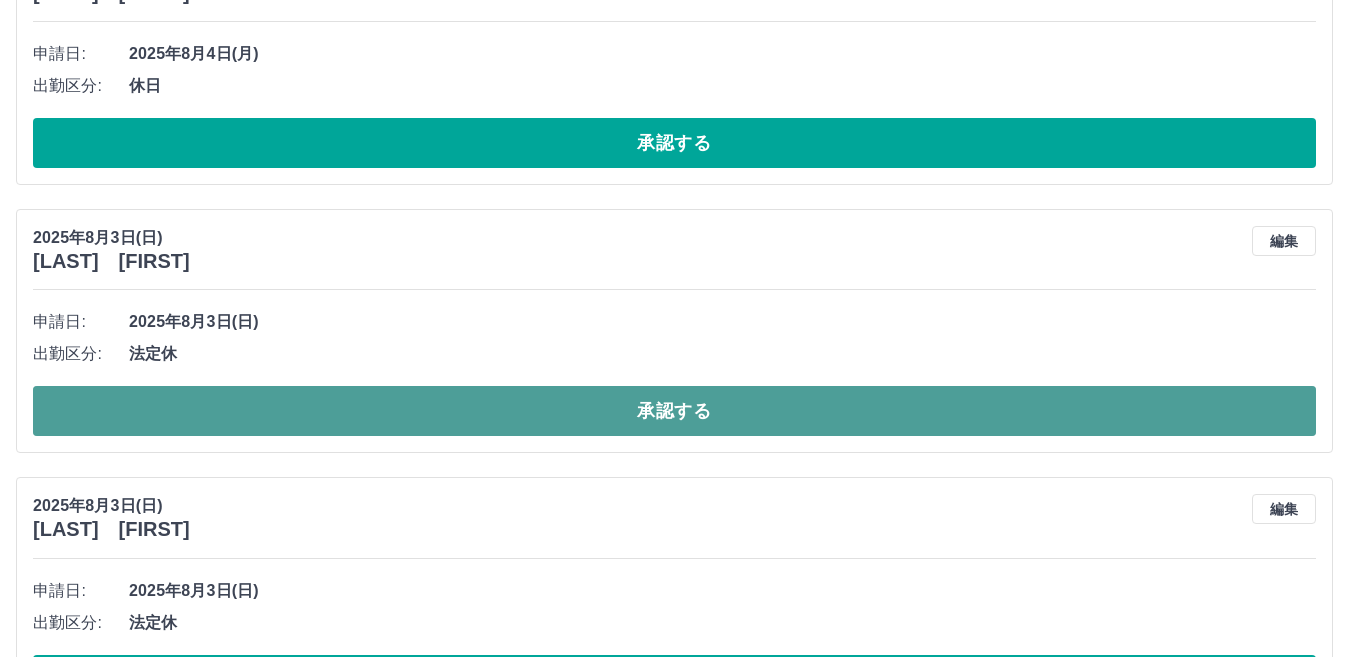 click on "承認する" at bounding box center [674, 411] 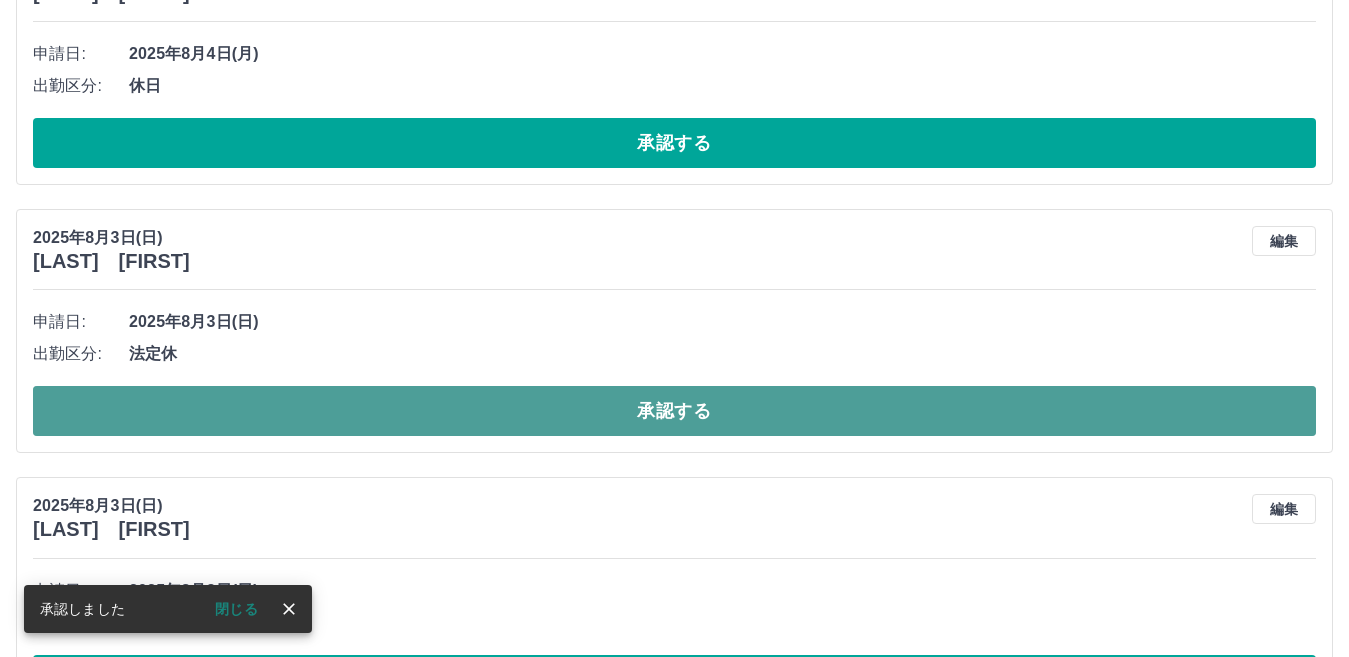 click on "承認する" at bounding box center (674, 411) 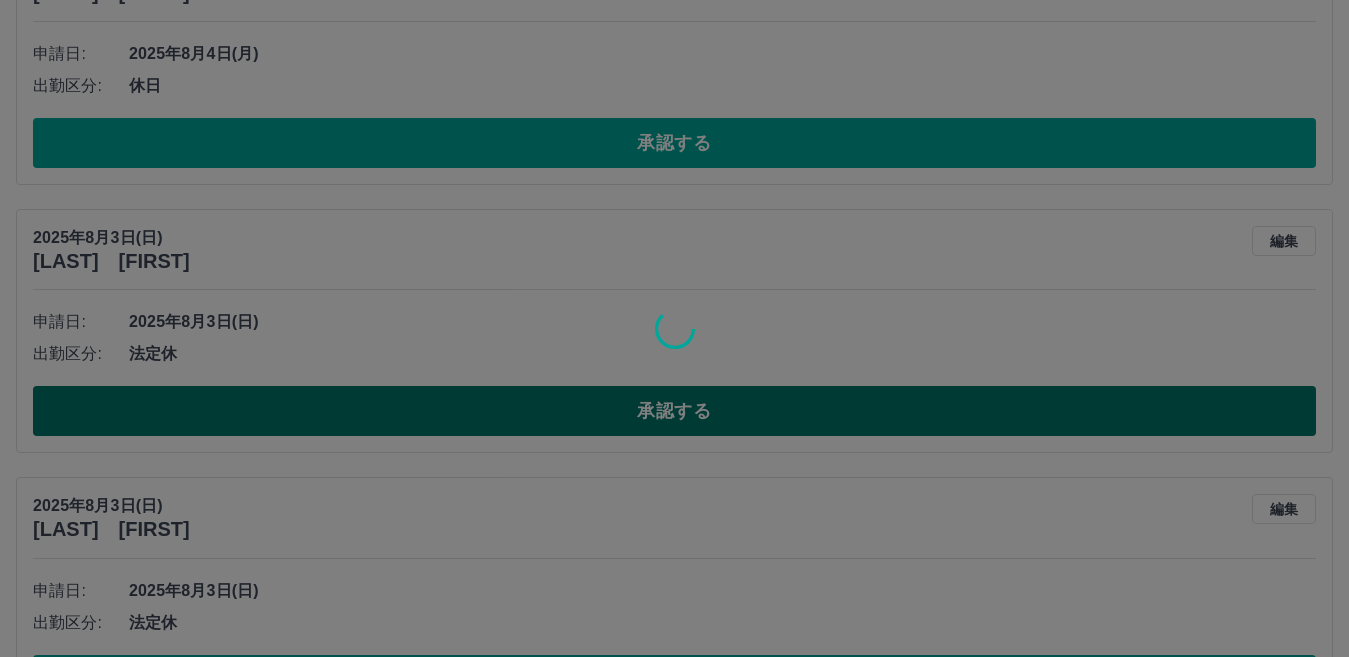 type 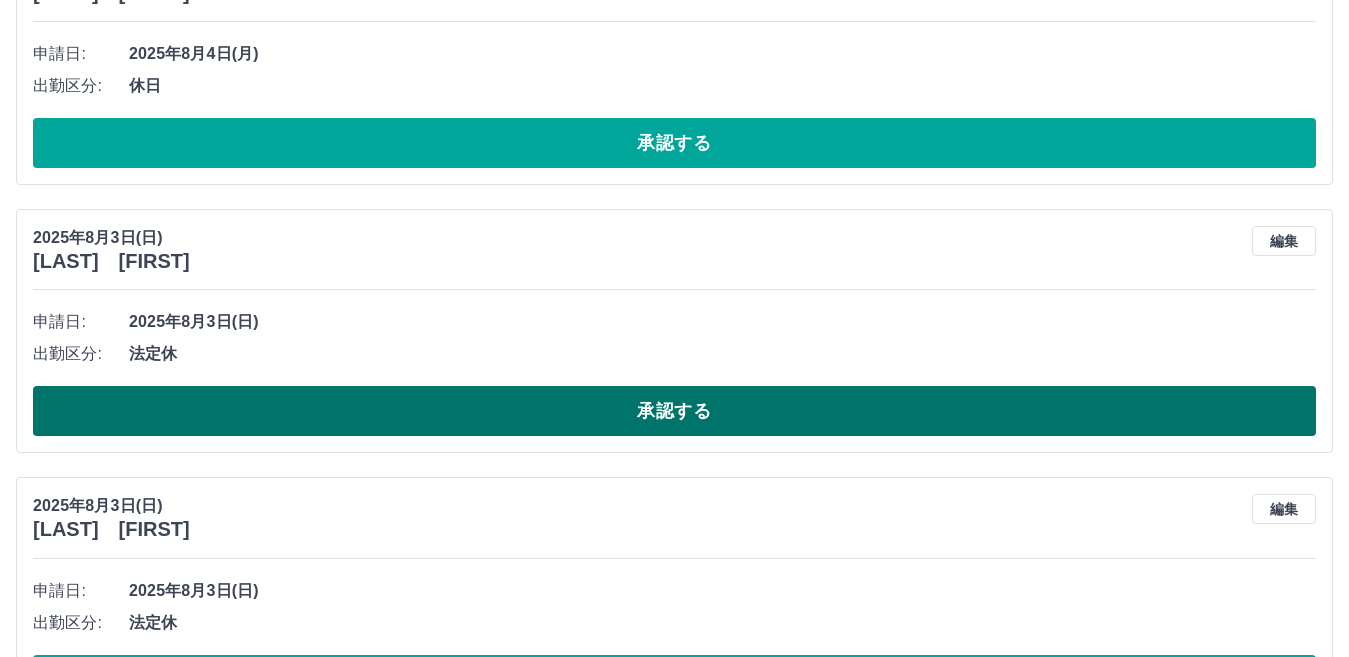 click on "承認する" at bounding box center (674, 411) 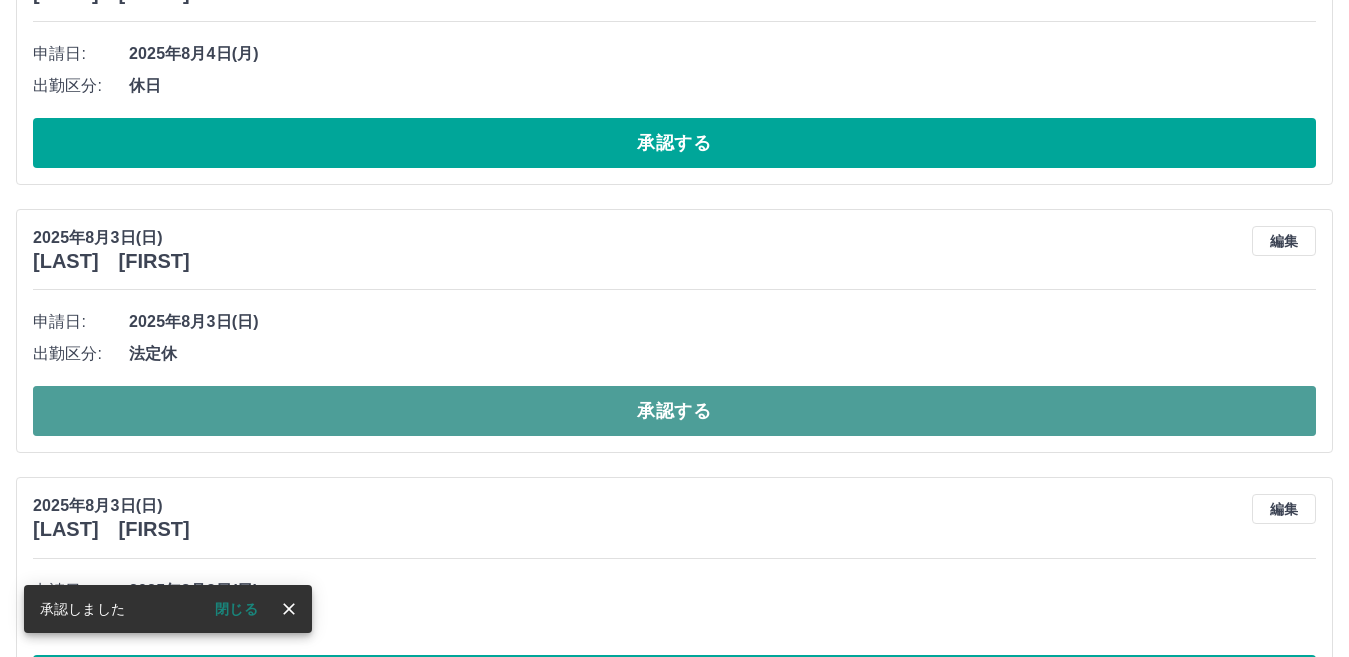 drag, startPoint x: 683, startPoint y: 413, endPoint x: 705, endPoint y: 424, distance: 24.596748 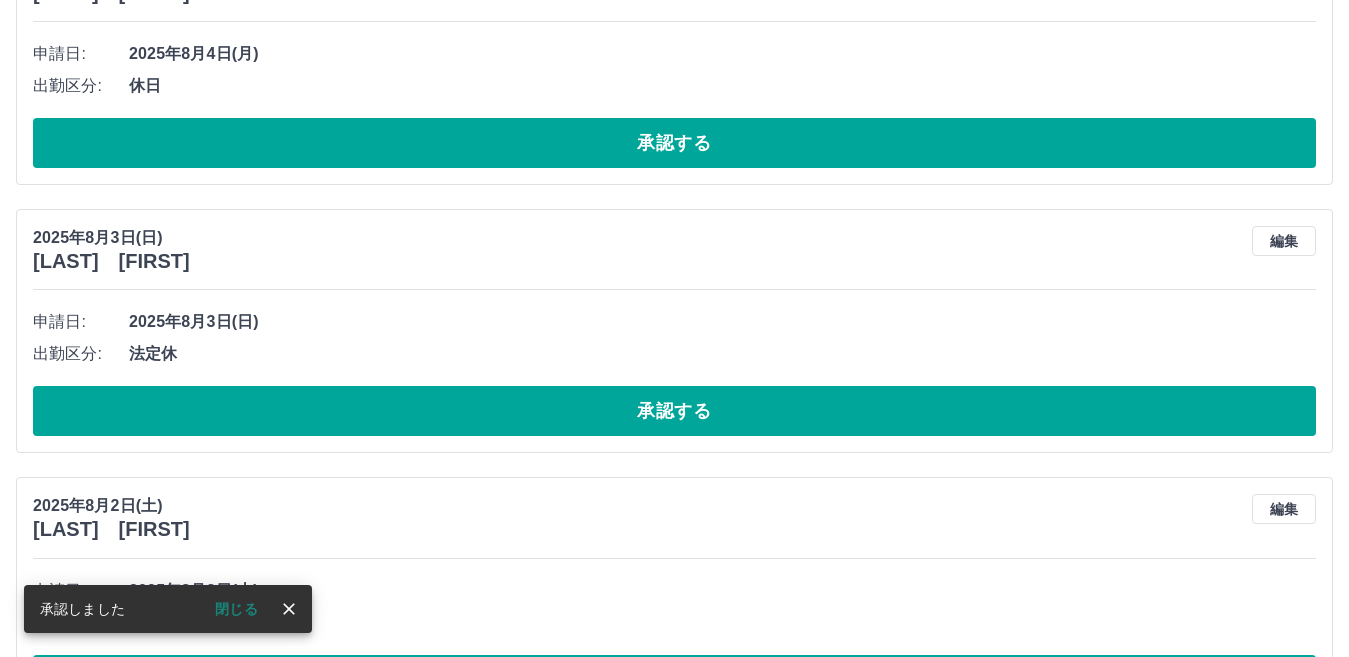click on "承認する" at bounding box center [674, 411] 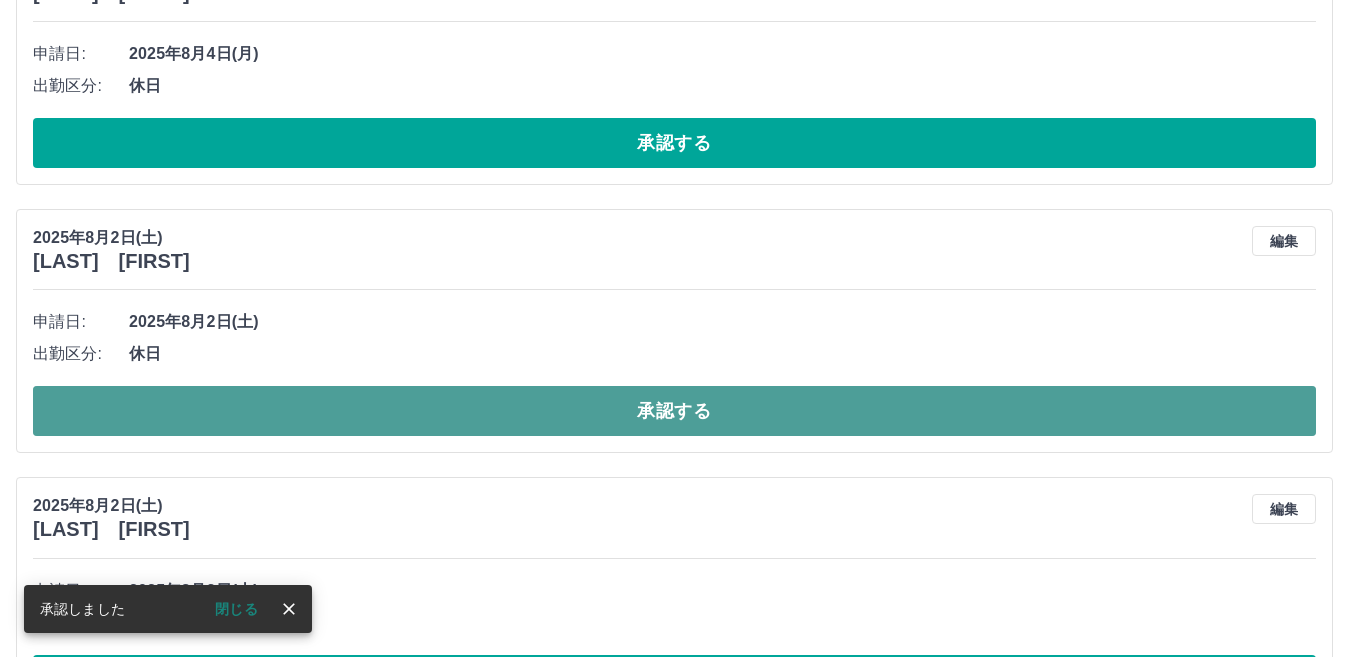 click on "承認する" at bounding box center [674, 411] 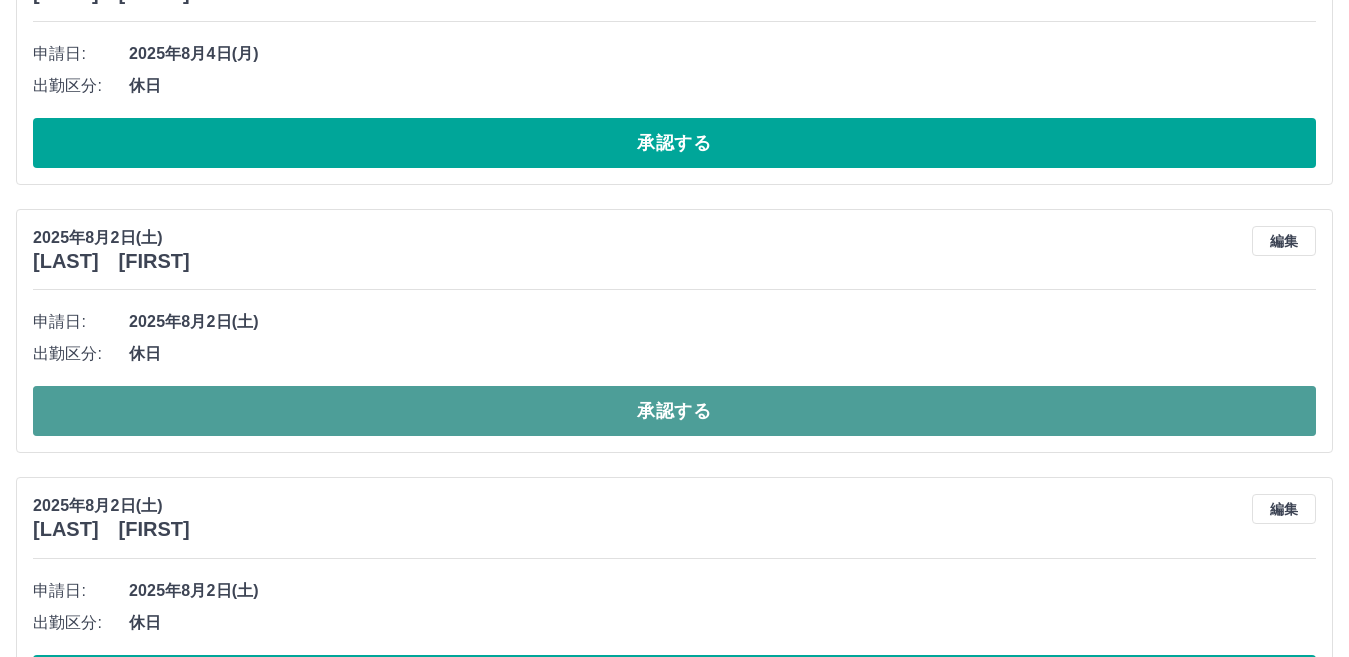 click on "承認する" at bounding box center (674, 411) 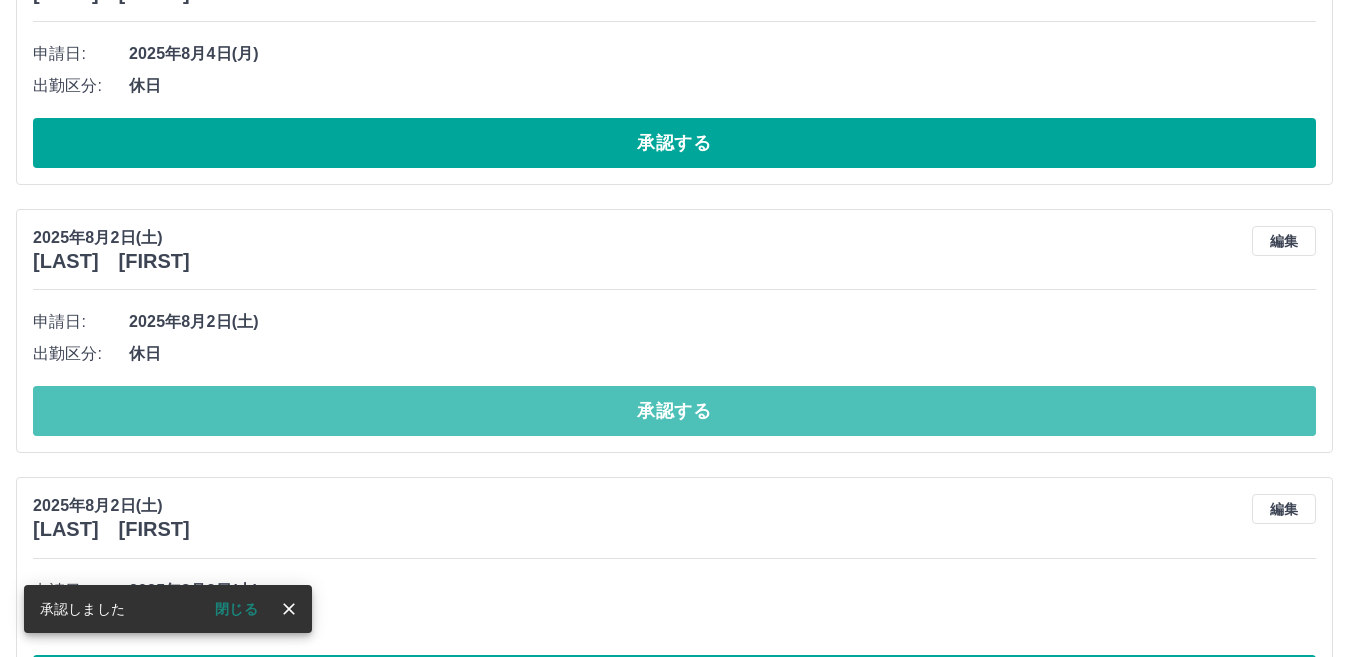 click on "承認する" at bounding box center (674, 411) 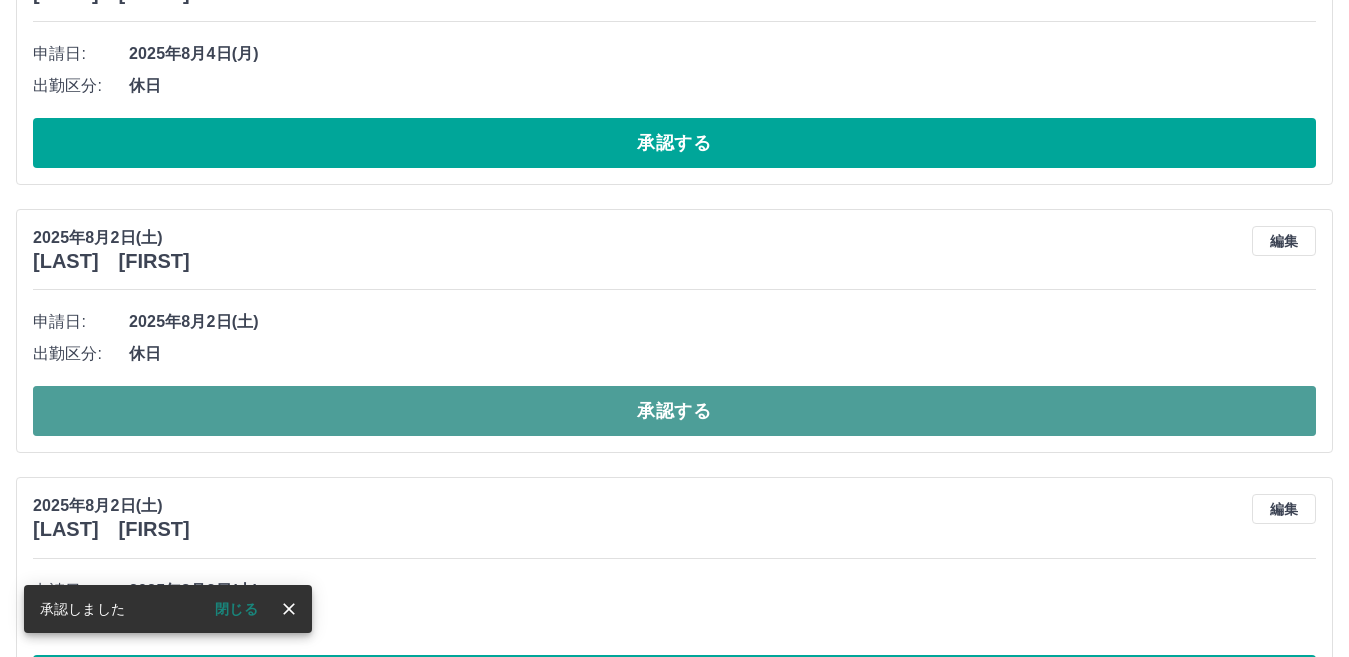 click on "承認する" at bounding box center [674, 411] 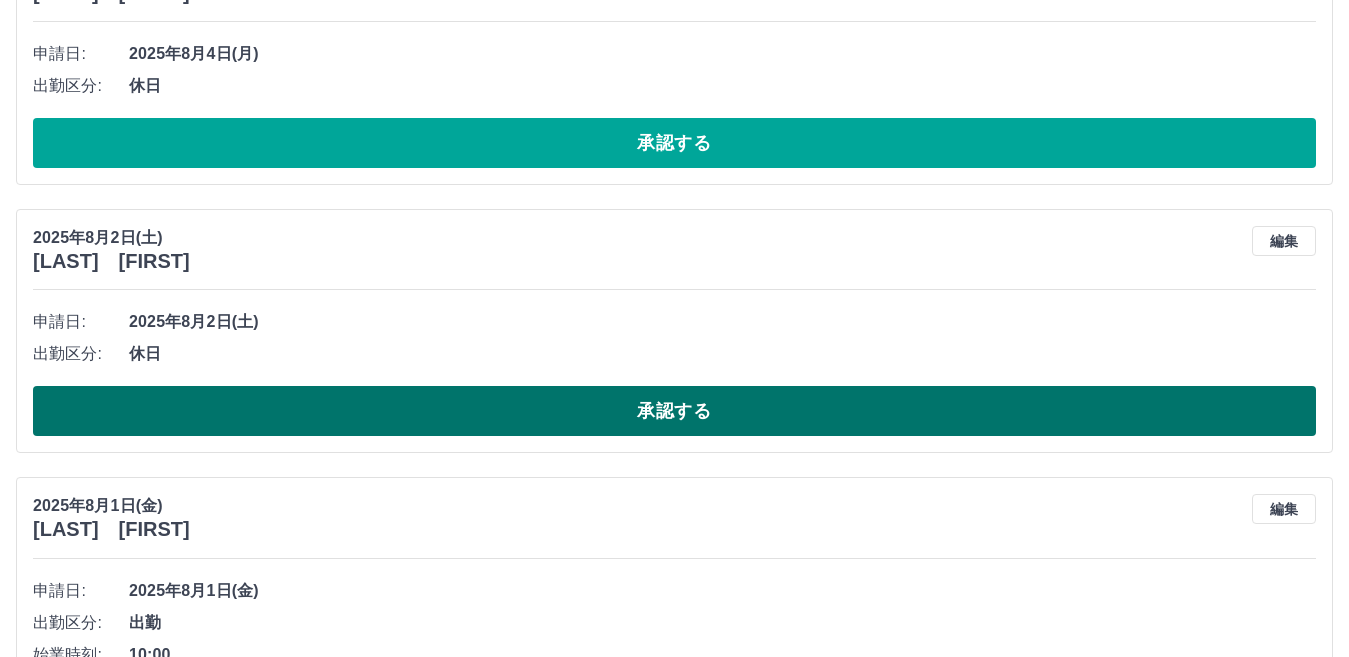 click on "承認する" at bounding box center (674, 411) 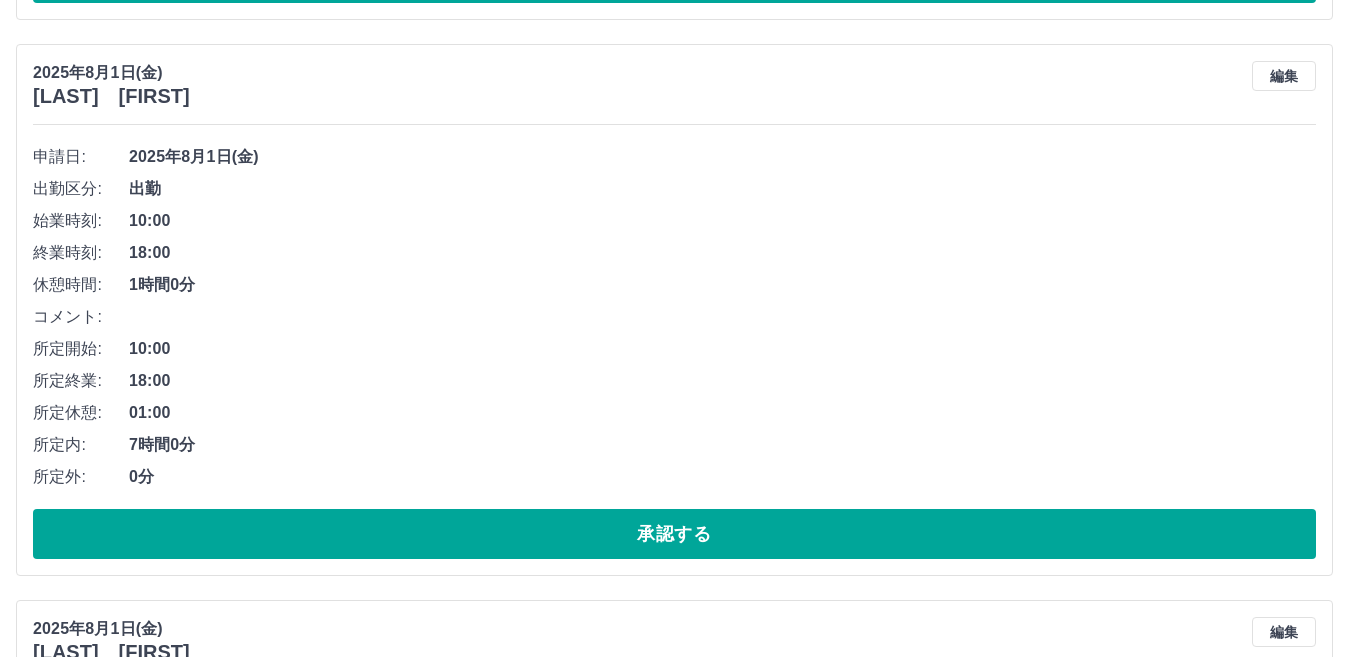 scroll, scrollTop: 1300, scrollLeft: 0, axis: vertical 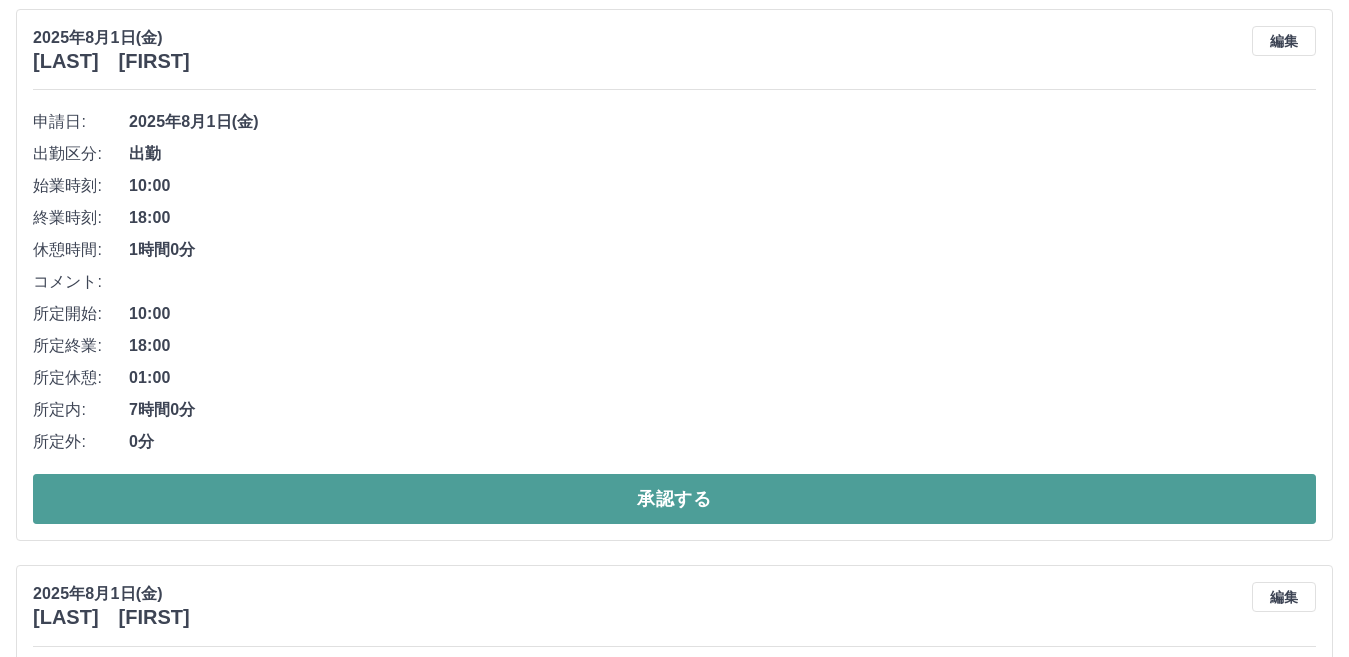 click on "承認する" at bounding box center [674, 499] 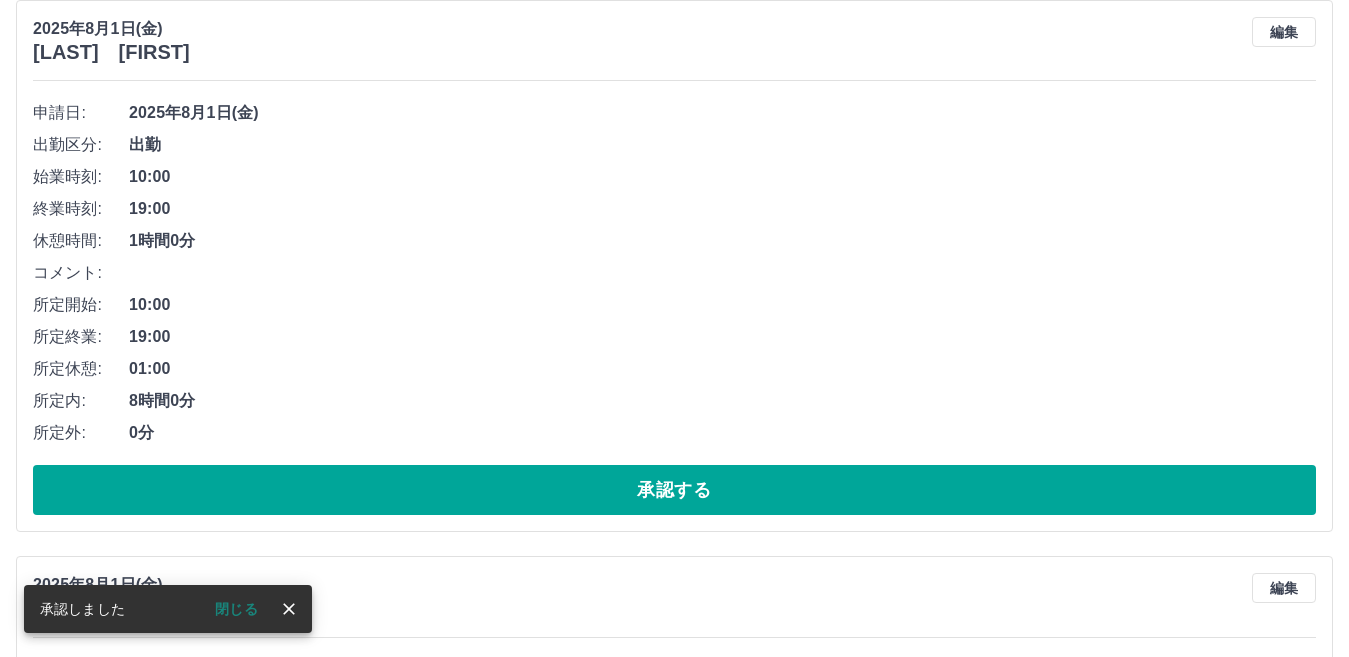 scroll, scrollTop: 1344, scrollLeft: 0, axis: vertical 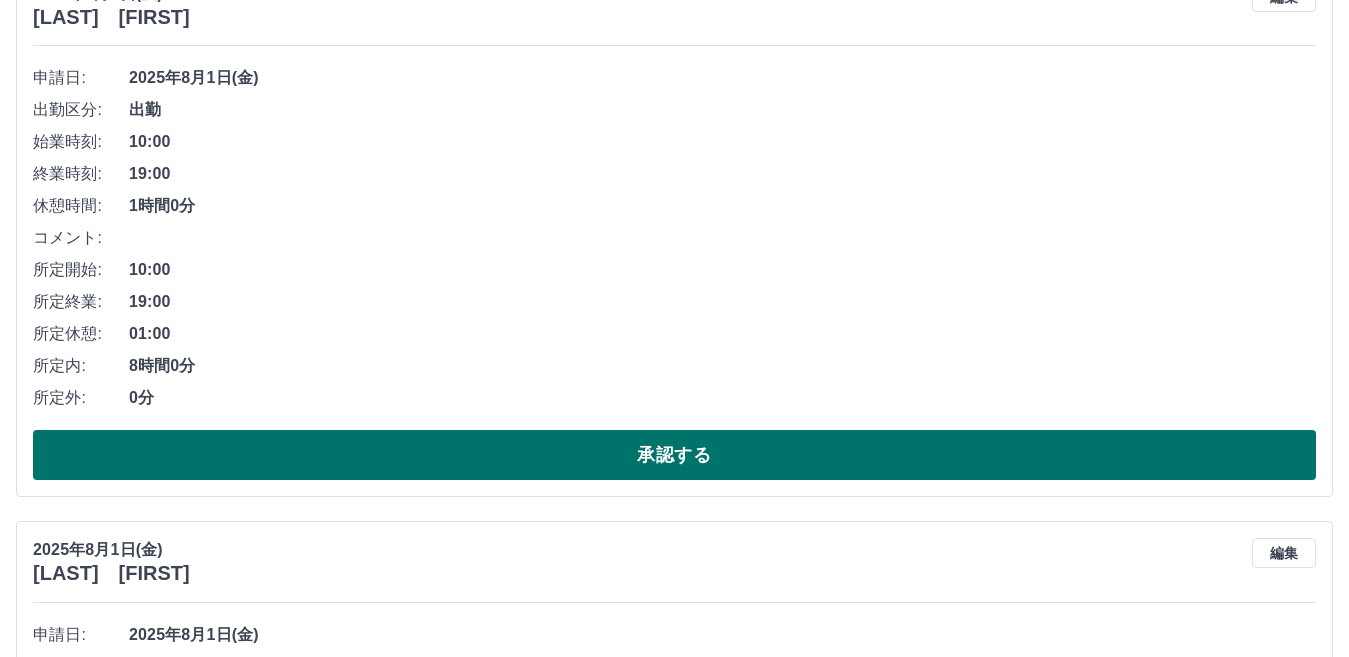 click on "承認する" at bounding box center [674, 455] 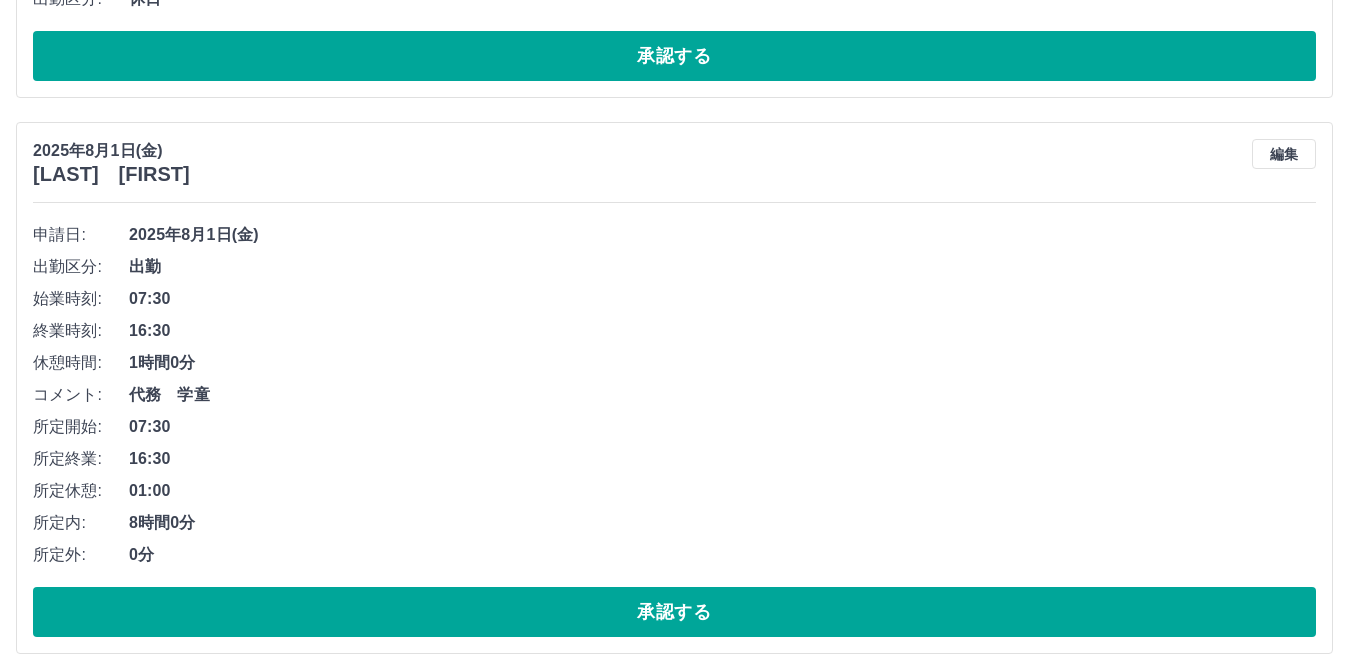 scroll, scrollTop: 1188, scrollLeft: 0, axis: vertical 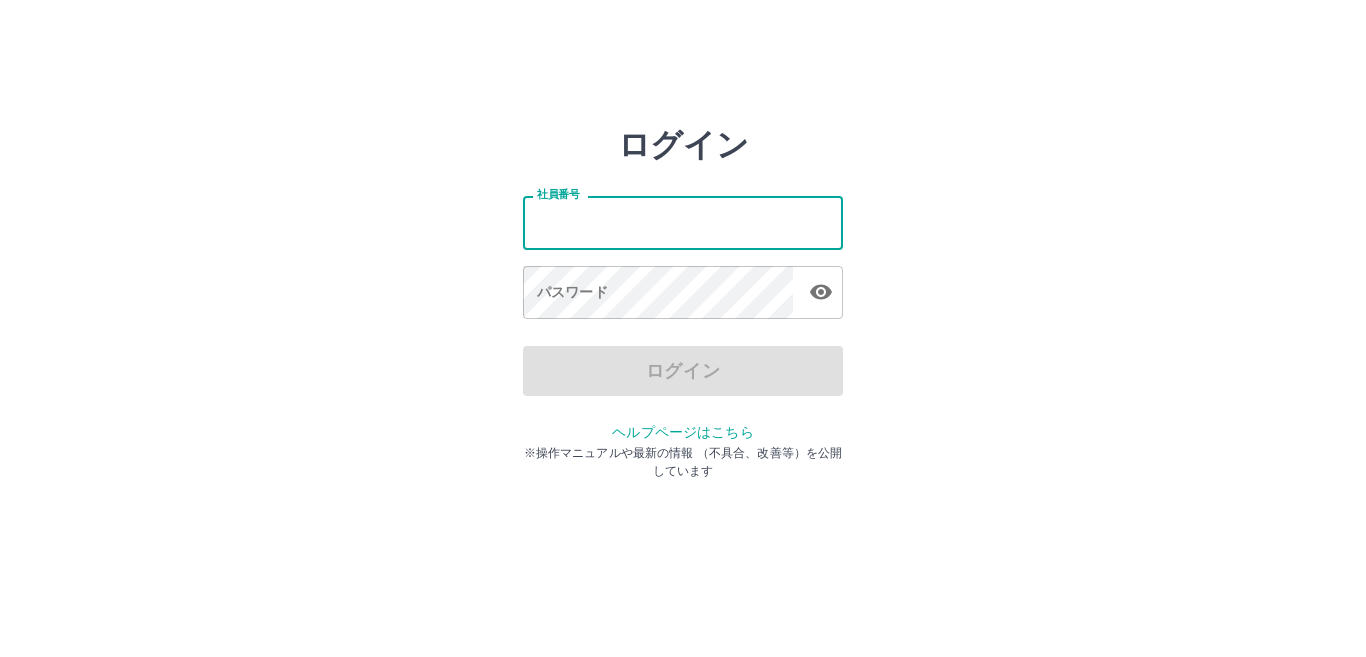 click on "社員番号" at bounding box center [683, 222] 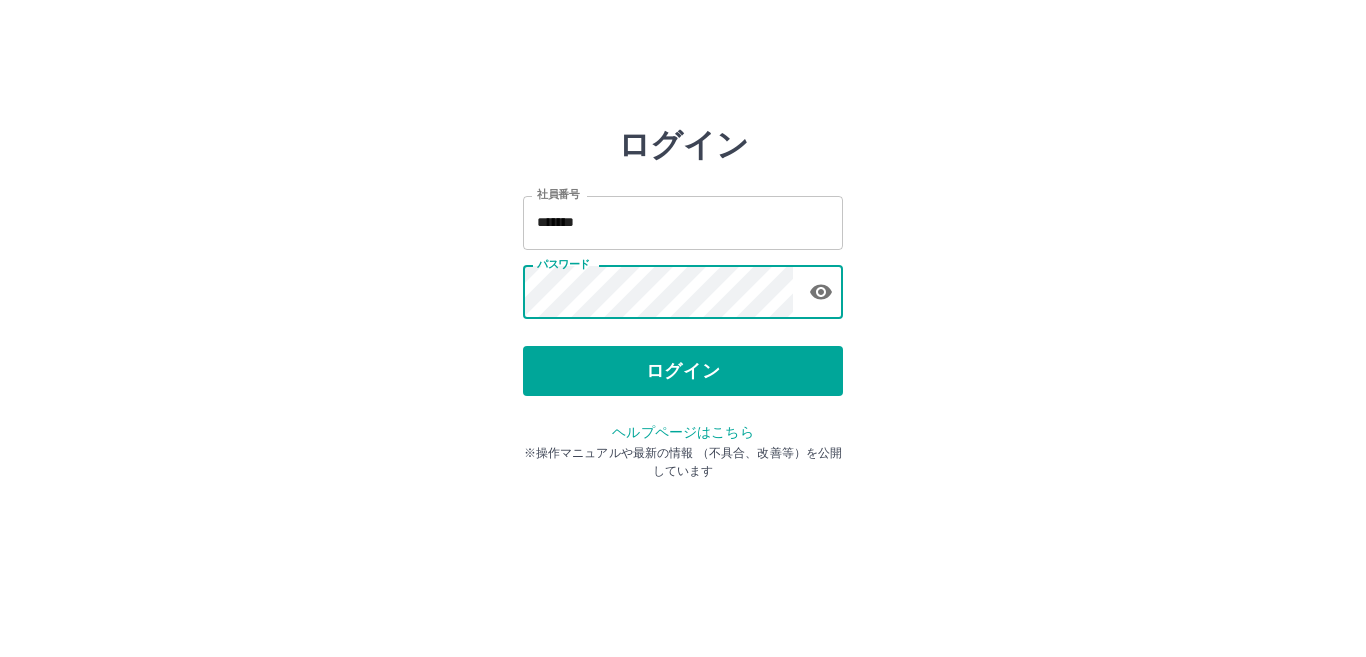 drag, startPoint x: 666, startPoint y: 371, endPoint x: 677, endPoint y: 363, distance: 13.601471 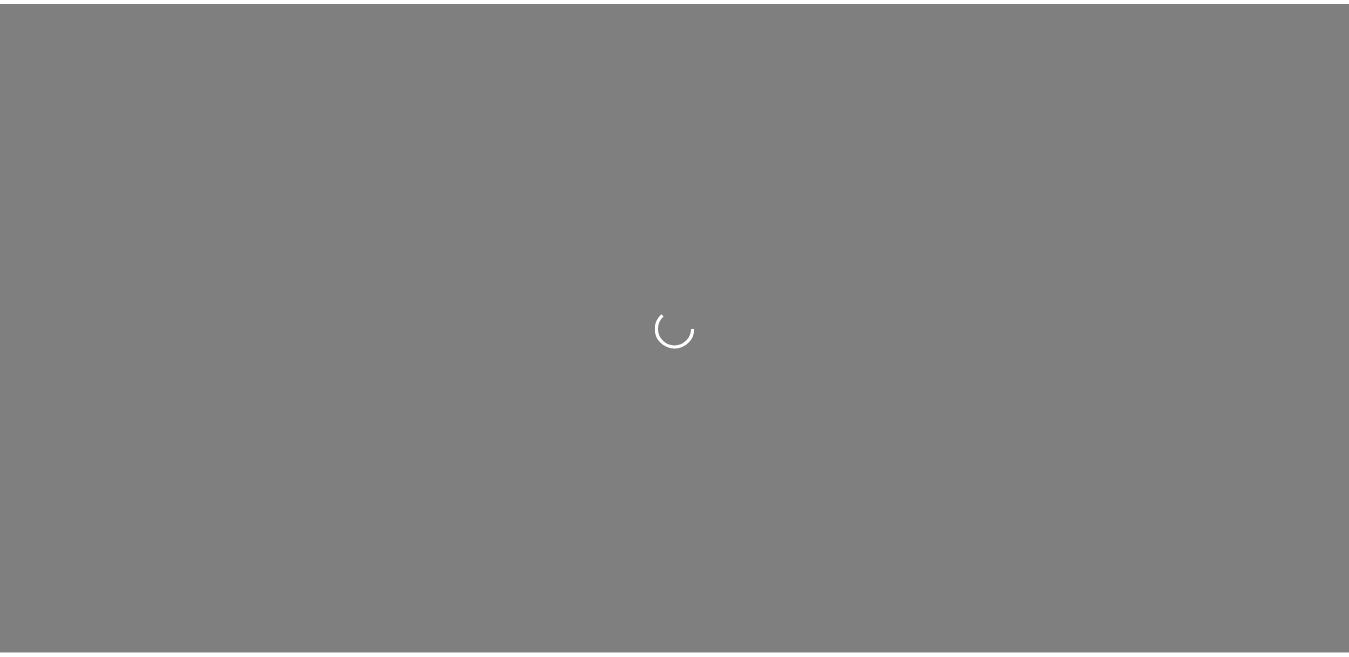 scroll, scrollTop: 0, scrollLeft: 0, axis: both 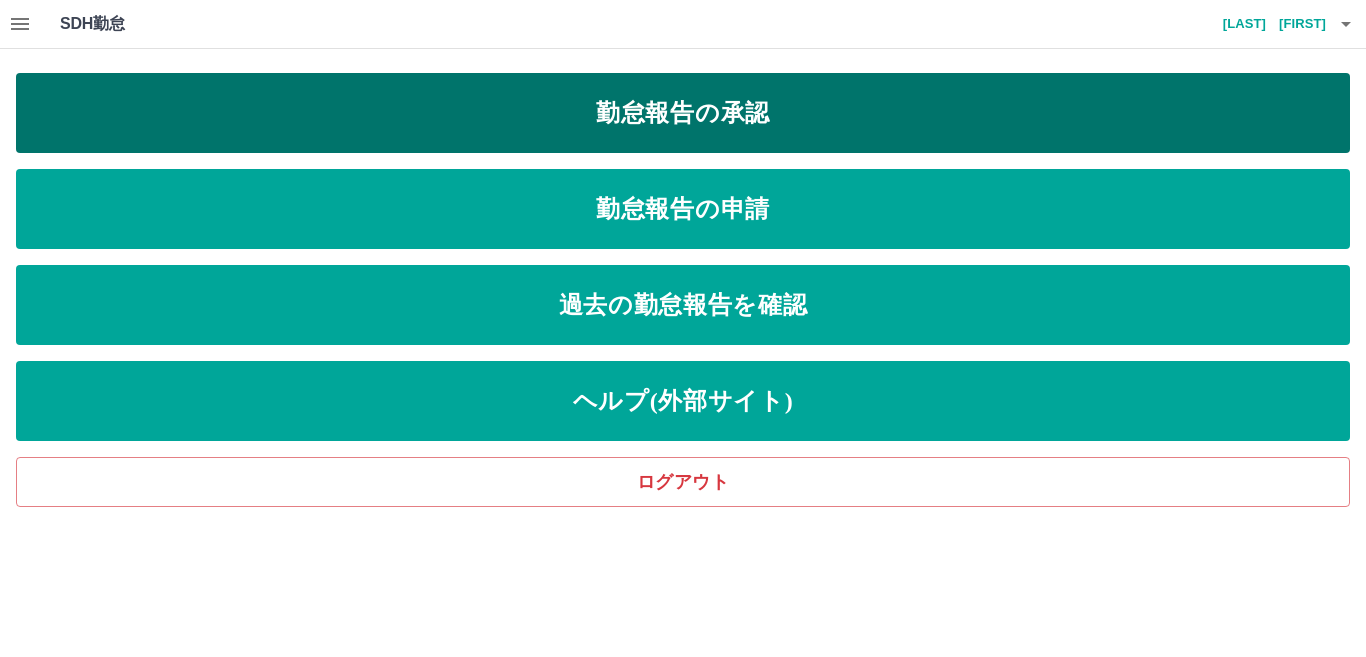 click on "勤怠報告の承認" at bounding box center (683, 113) 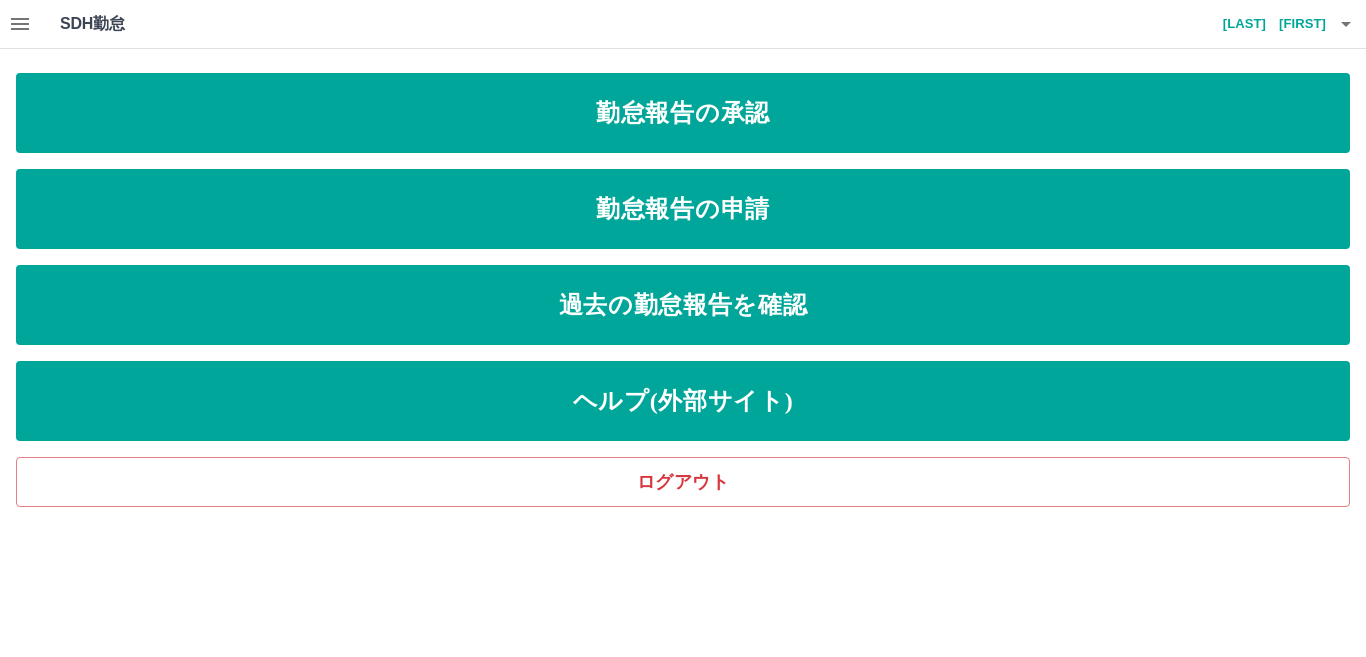click 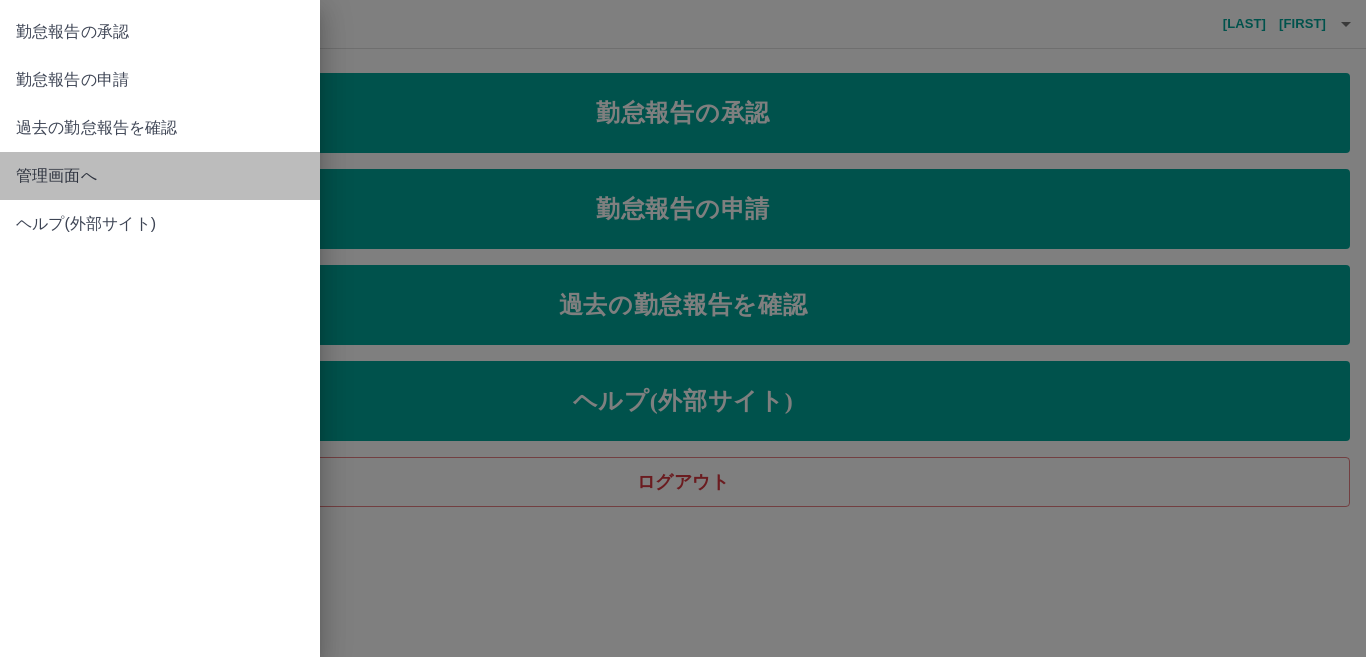 click on "管理画面へ" at bounding box center (160, 176) 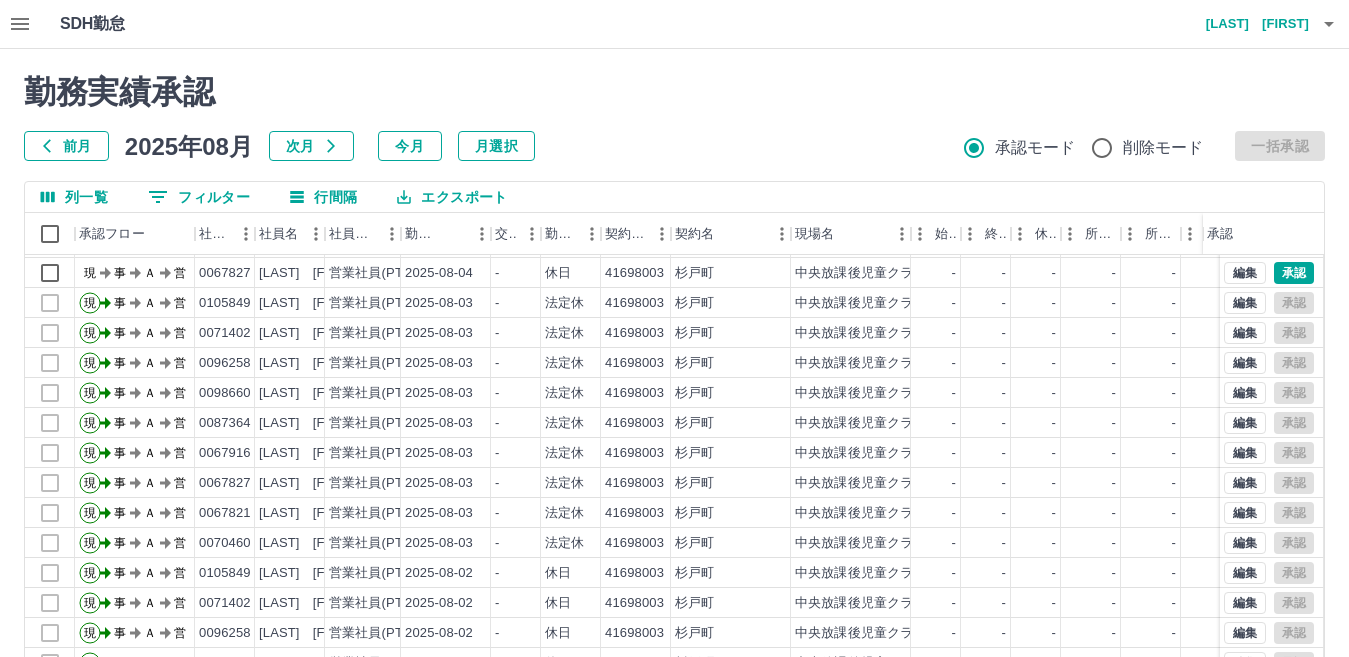 scroll, scrollTop: 104, scrollLeft: 0, axis: vertical 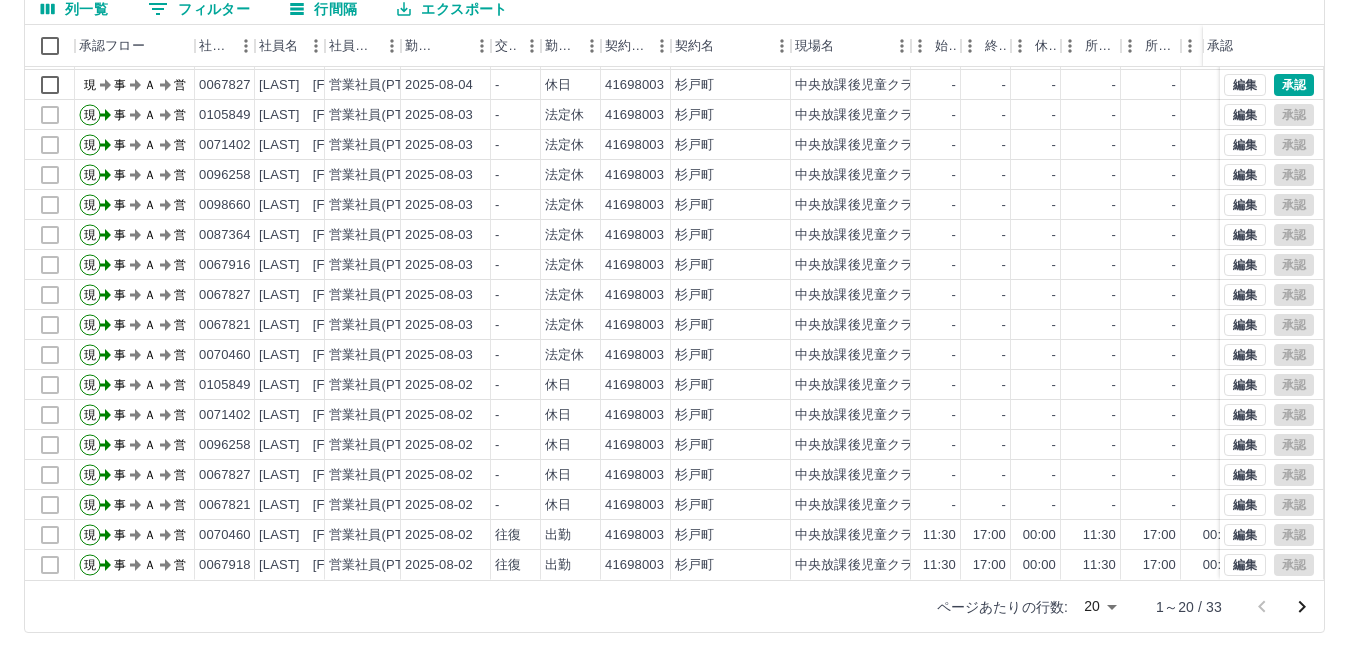 click 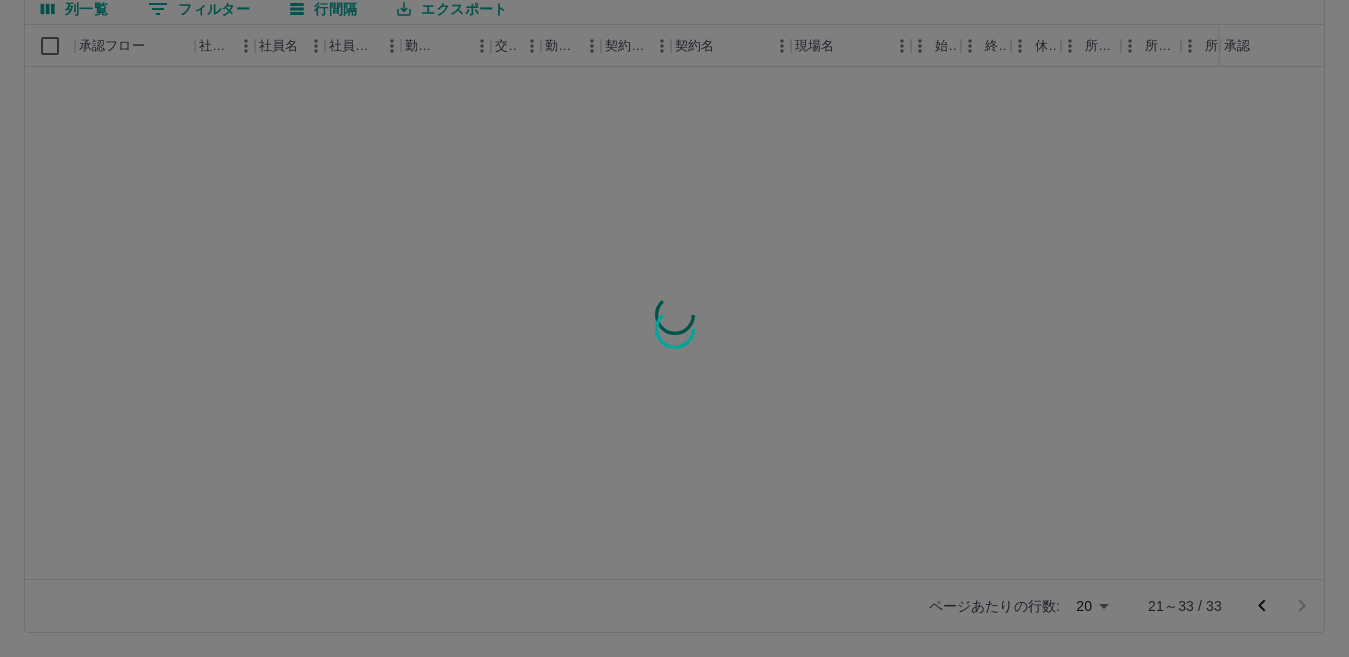 scroll, scrollTop: 0, scrollLeft: 0, axis: both 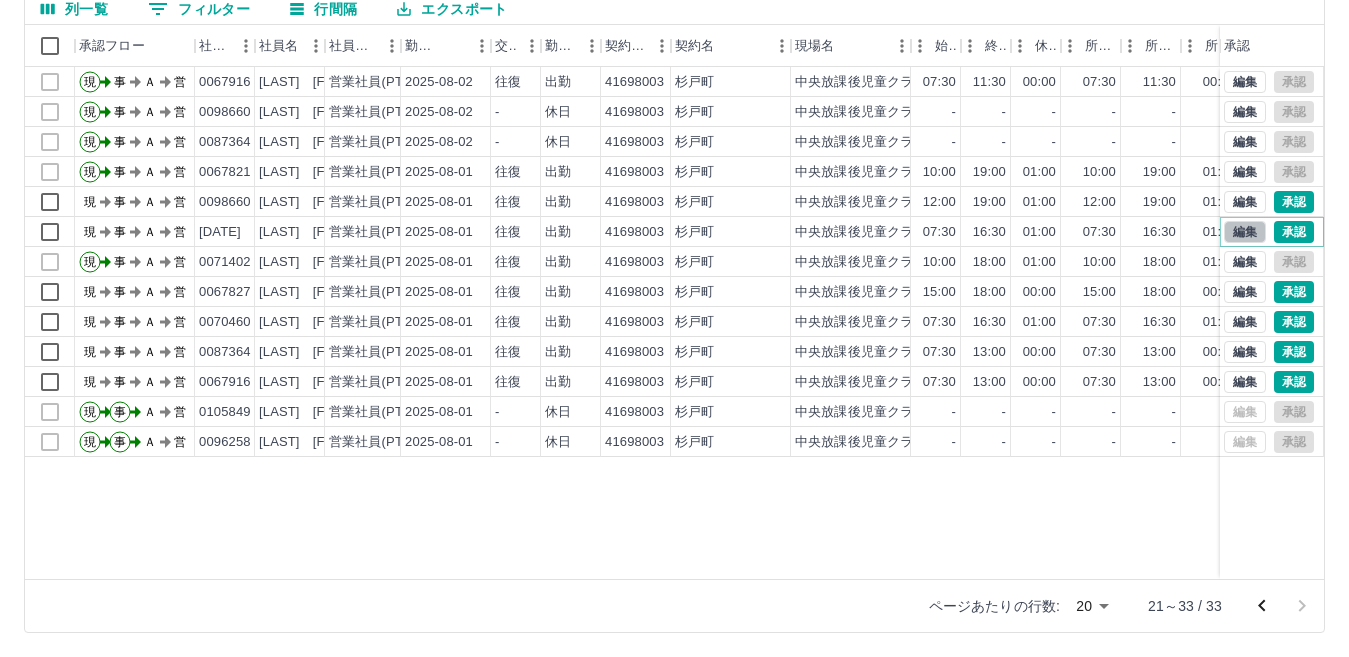 click on "編集" at bounding box center (1245, 232) 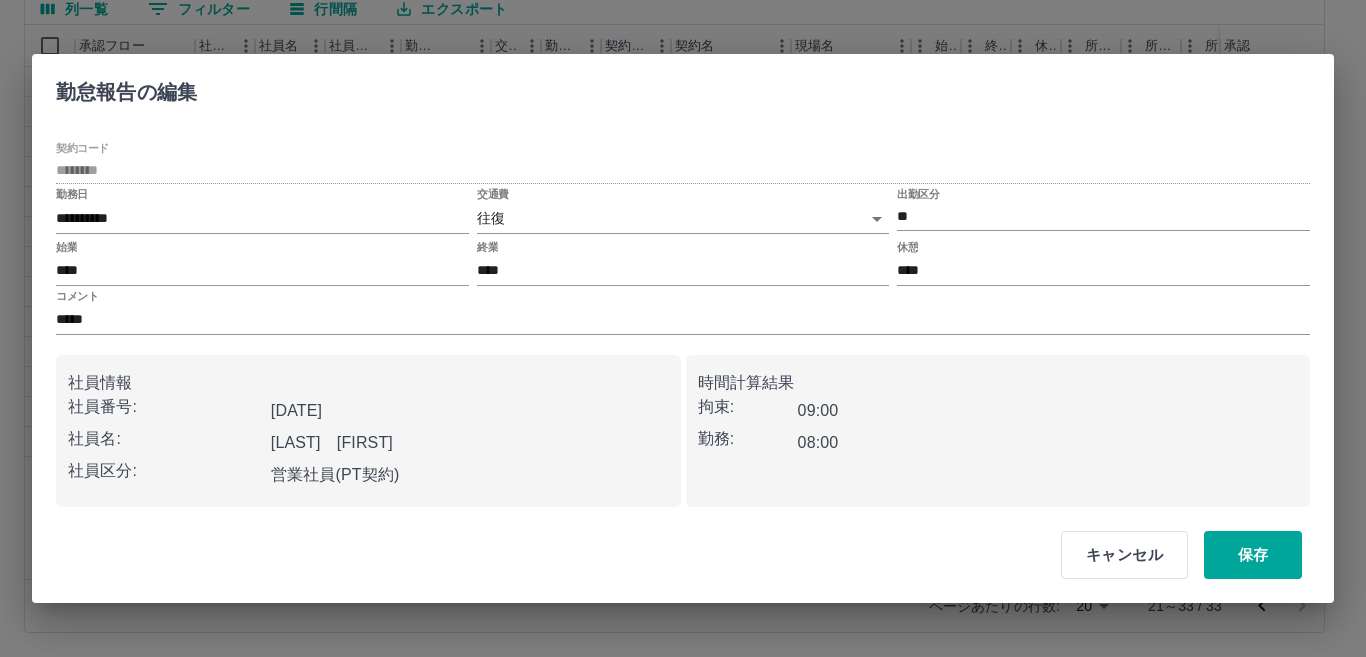 click on "SDH勤怠 今野　良美 勤務実績承認 前月 2025年08月 次月 今月 月選択 承認モード 削除モード 一括承認 列一覧 0 フィルター 行間隔 エクスポート 承認フロー 社員番号 社員名 社員区分 勤務日 交通費 勤務区分 契約コード 契約名 現場名 始業 終業 休憩 所定開始 所定終業 所定休憩 拘束 勤務 遅刻等 コメント ステータス 承認 現 事 Ａ 営 0067916 佐藤　みどり 営業社員(PT契約) 2025-08-02 往復 出勤 41698003 杉戸町 中央放課後児童クラブ 07:30 11:30 00:00 07:30 11:30 00:00 04:00 04:00 00:00 事務担当者承認待 現 事 Ａ 営 0098660 佐藤　瑞紀 営業社員(PT契約) 2025-08-02  -  休日 41698003 杉戸町 中央放課後児童クラブ - - - - - - 00:00 00:00 00:00 事務担当者承認待 現 事 Ａ 営 0087364 村松　悦子 営業社員(PT契約) 2025-08-02  -  休日 41698003 杉戸町 中央放課後児童クラブ - - - - - - 00:00 00:00 00:00 現 事 Ａ 営 -" at bounding box center [683, 234] 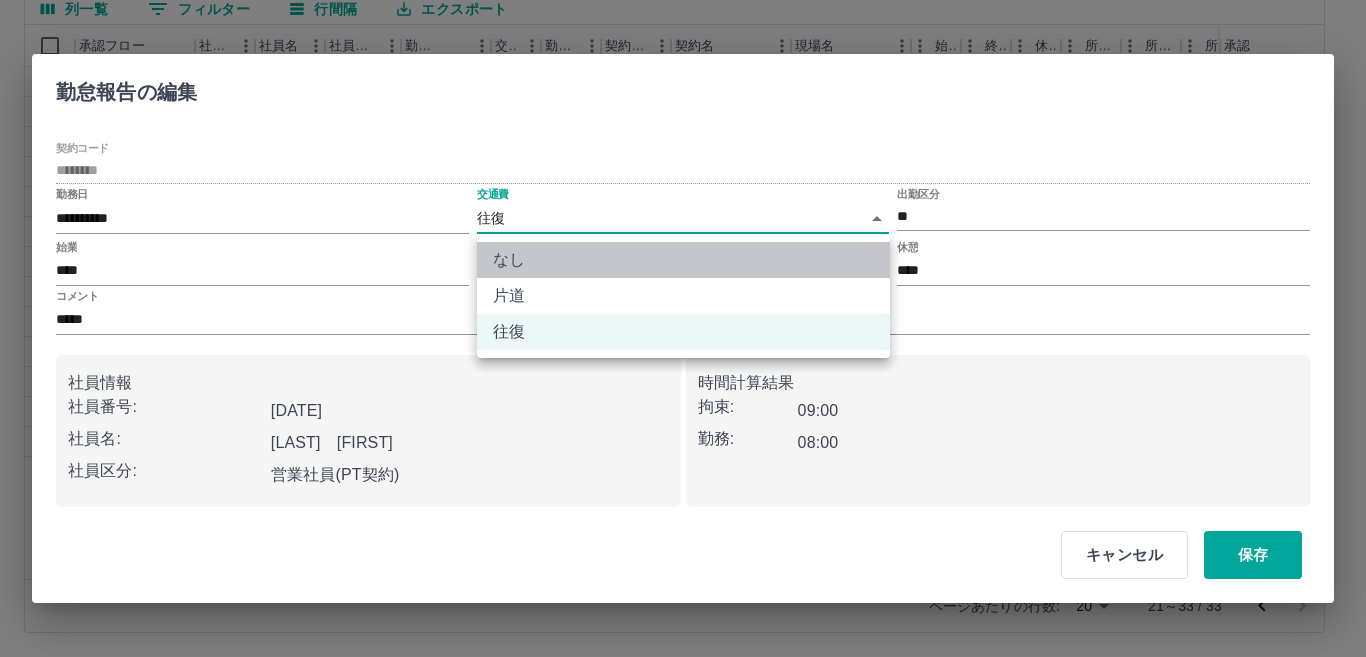 click on "なし" at bounding box center (683, 260) 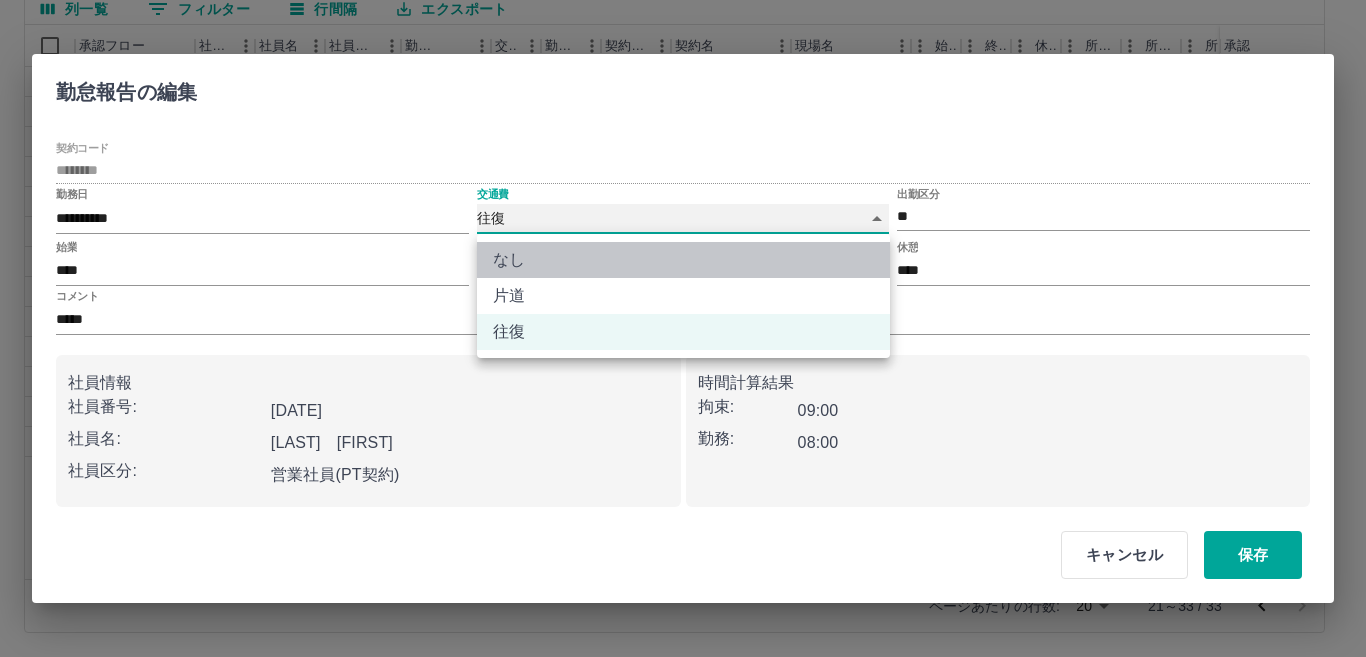 type on "****" 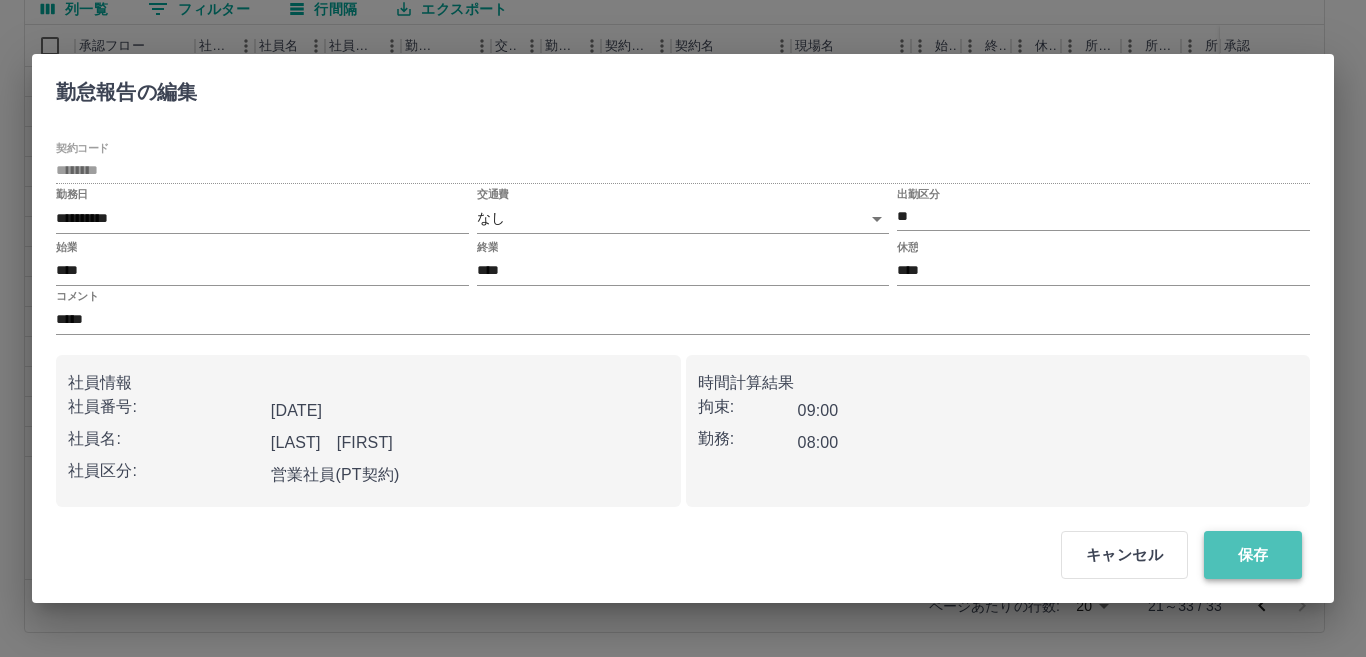 click on "保存" at bounding box center [1253, 555] 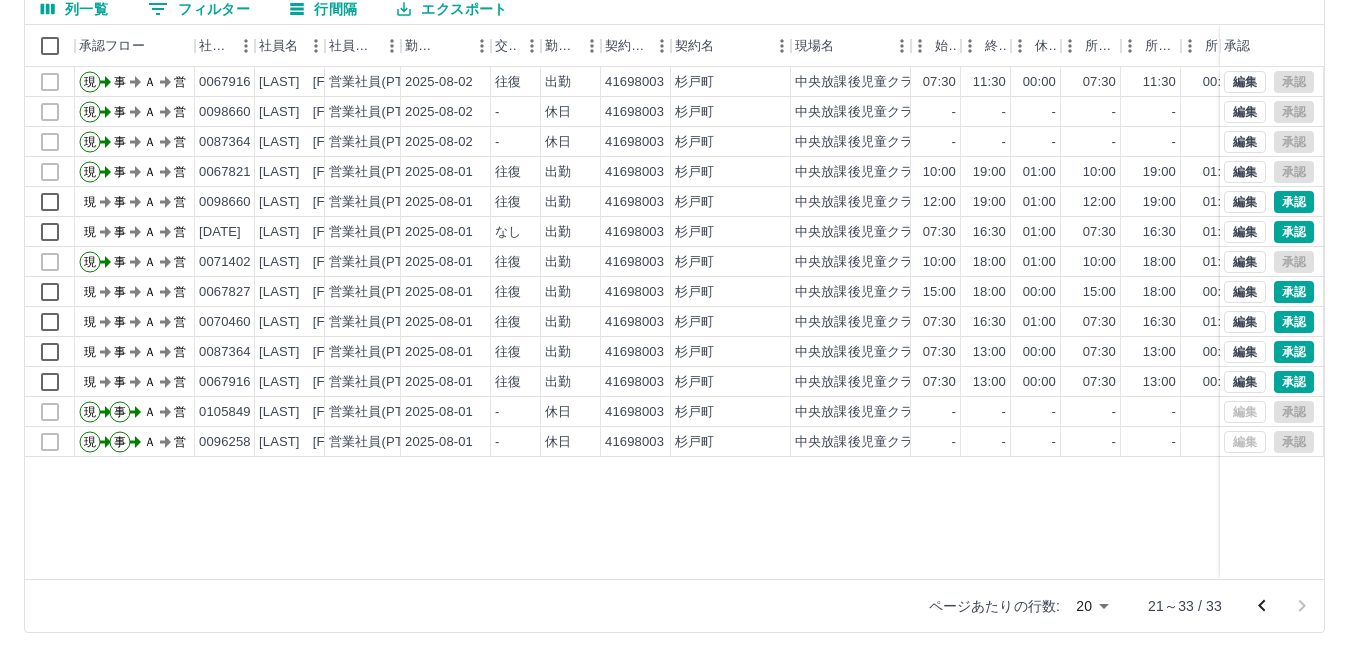 scroll, scrollTop: 0, scrollLeft: 0, axis: both 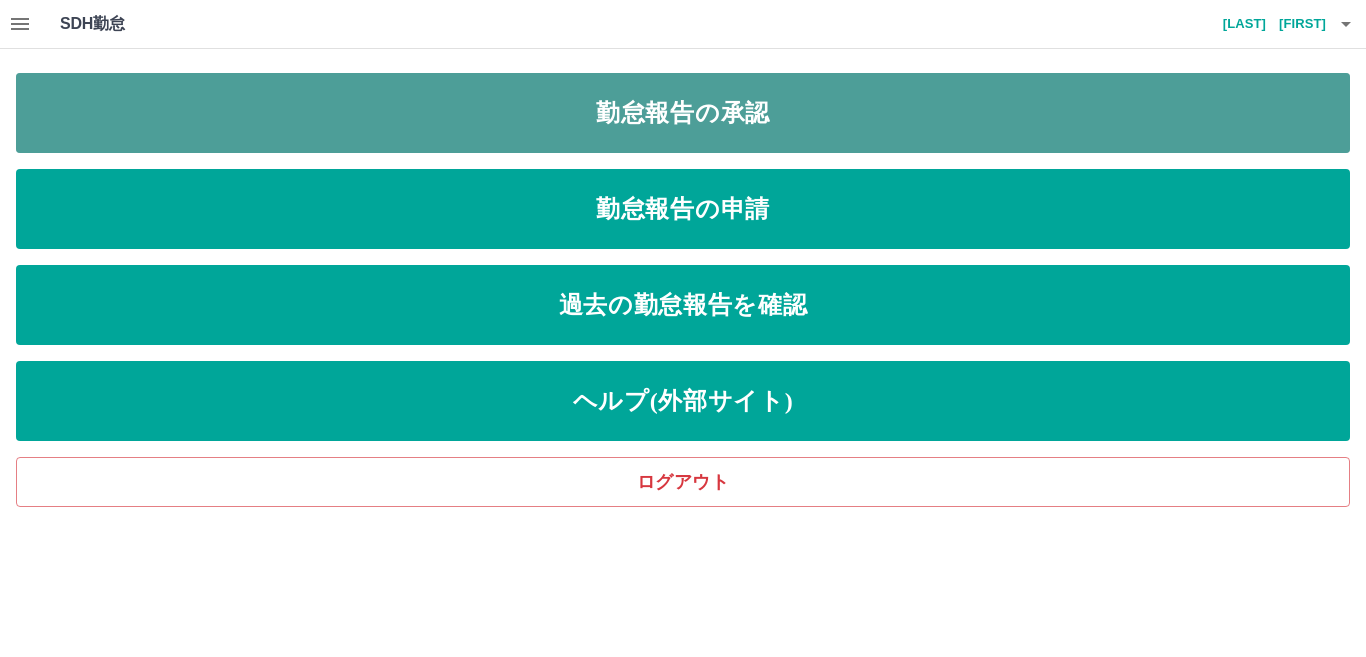 click on "勤怠報告の承認" at bounding box center (683, 113) 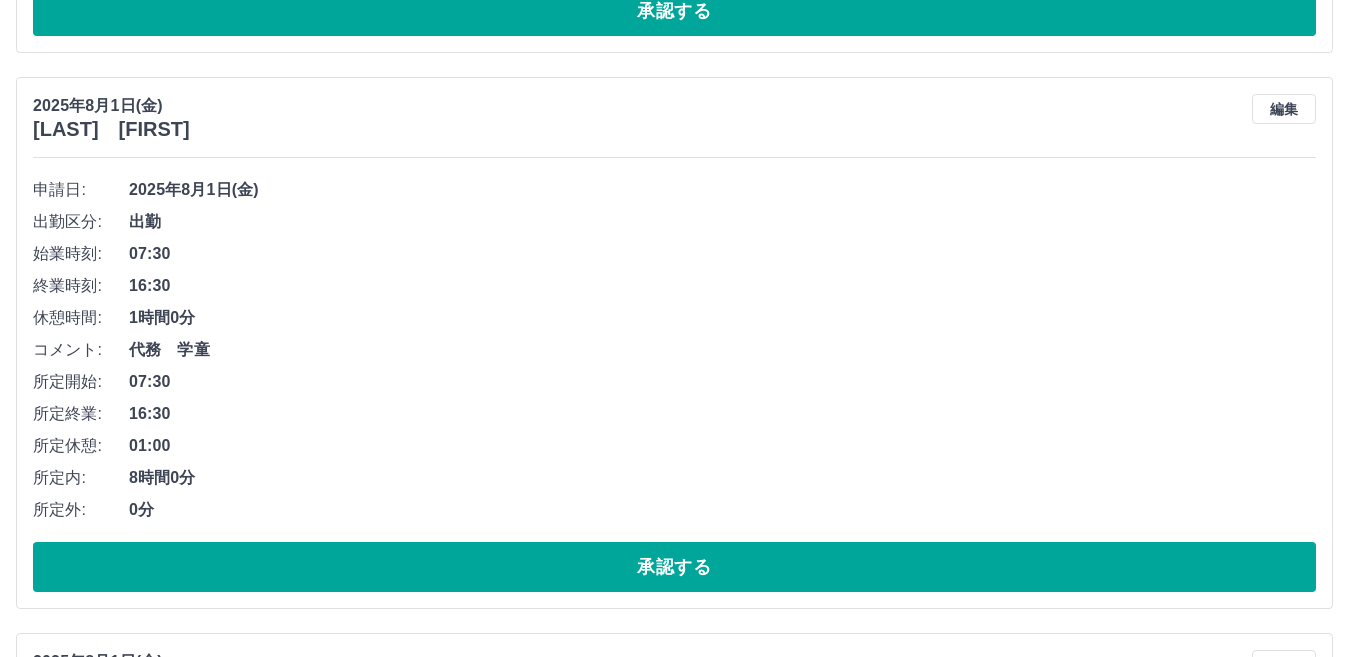 scroll, scrollTop: 1400, scrollLeft: 0, axis: vertical 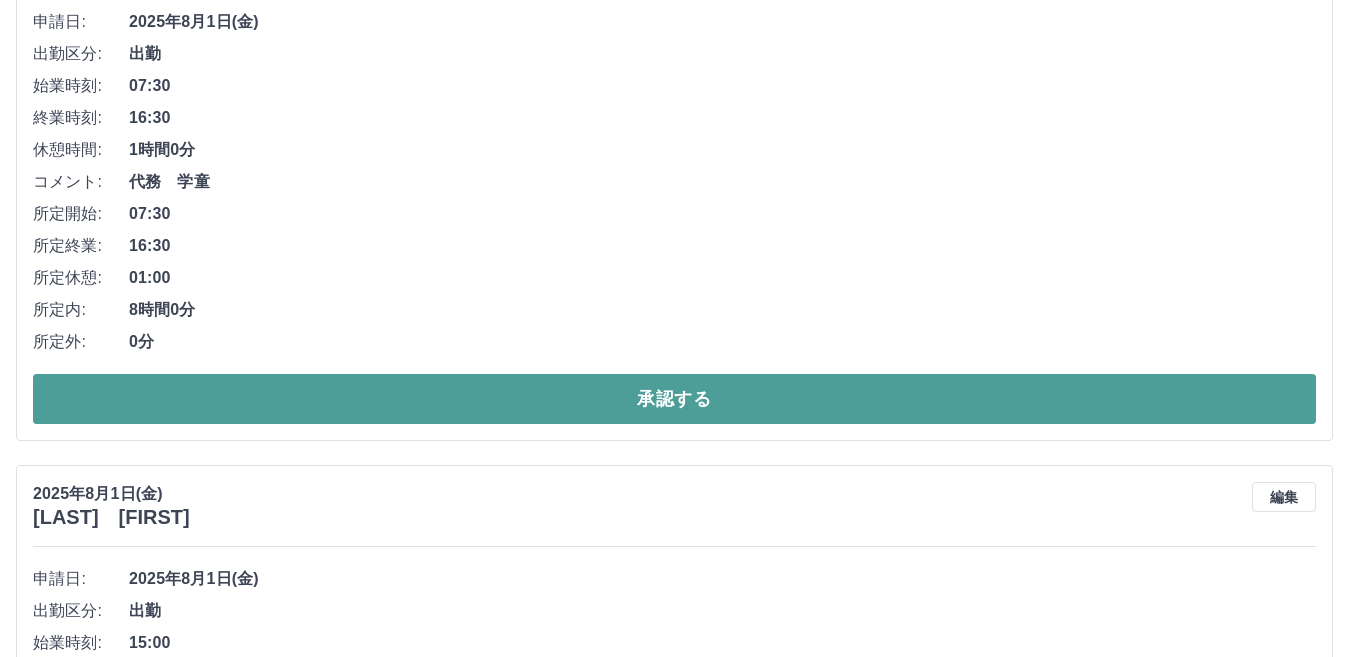 click on "承認する" at bounding box center (674, 399) 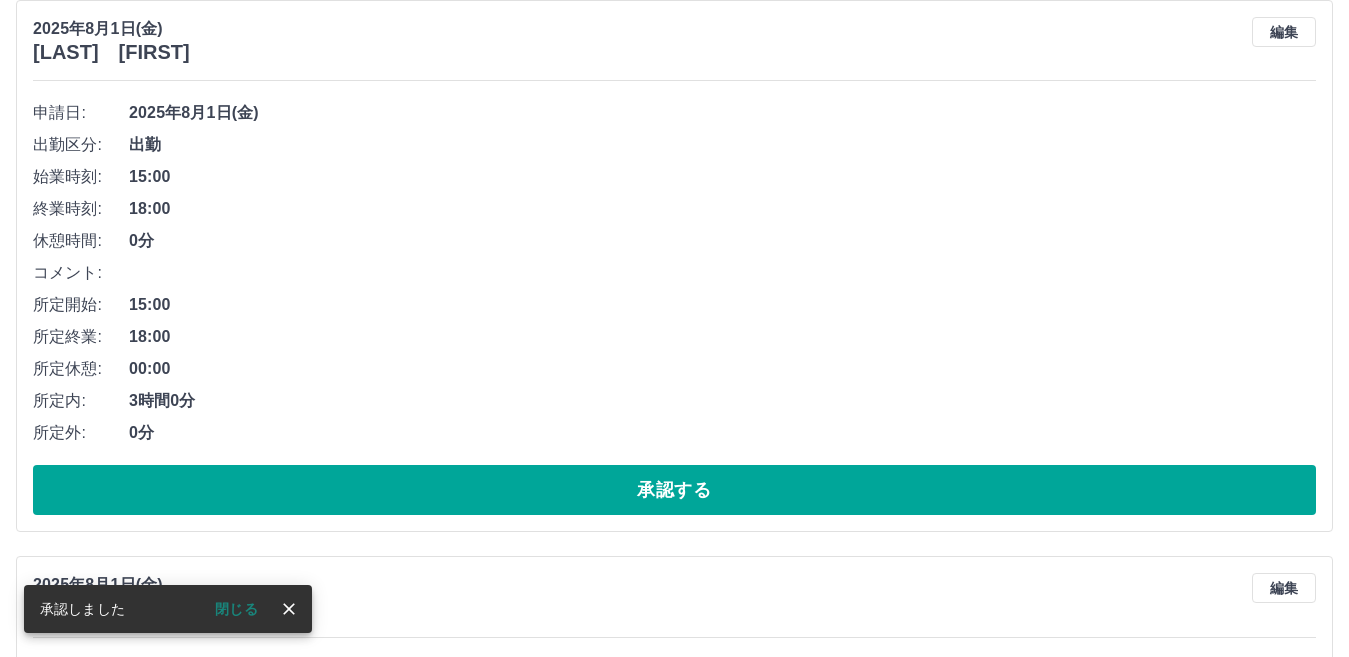 scroll, scrollTop: 1344, scrollLeft: 0, axis: vertical 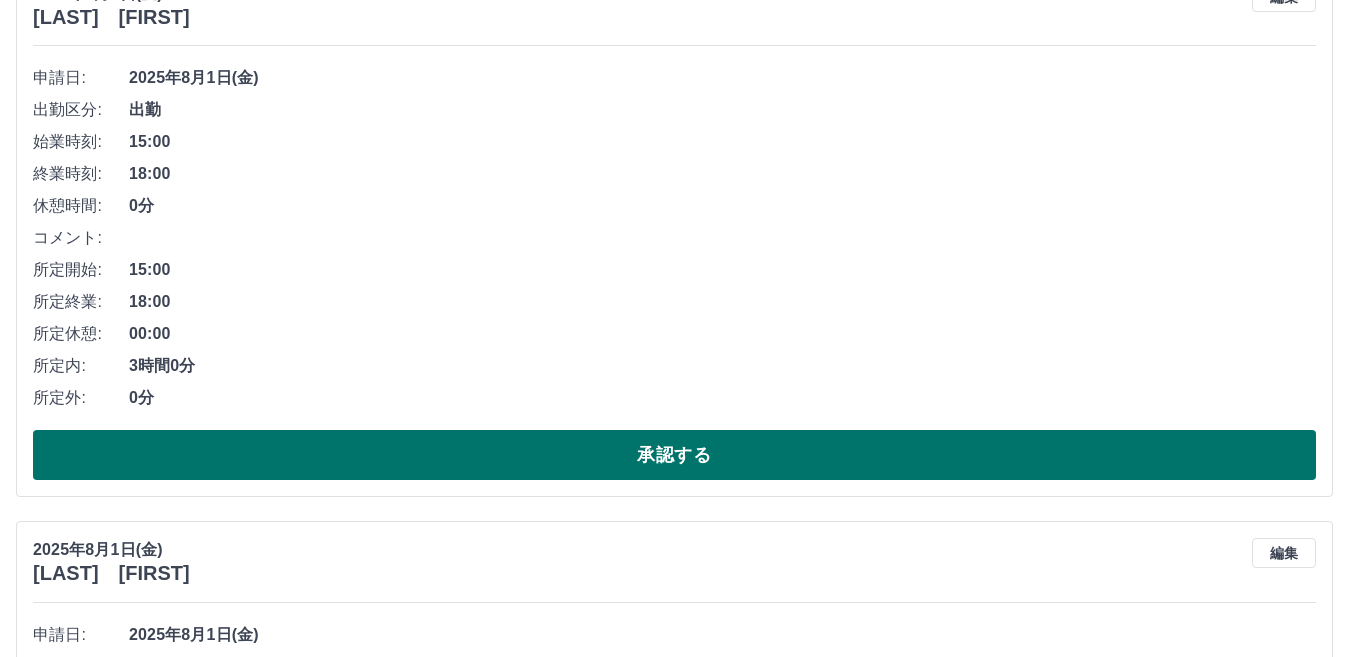 click on "承認する" at bounding box center (674, 455) 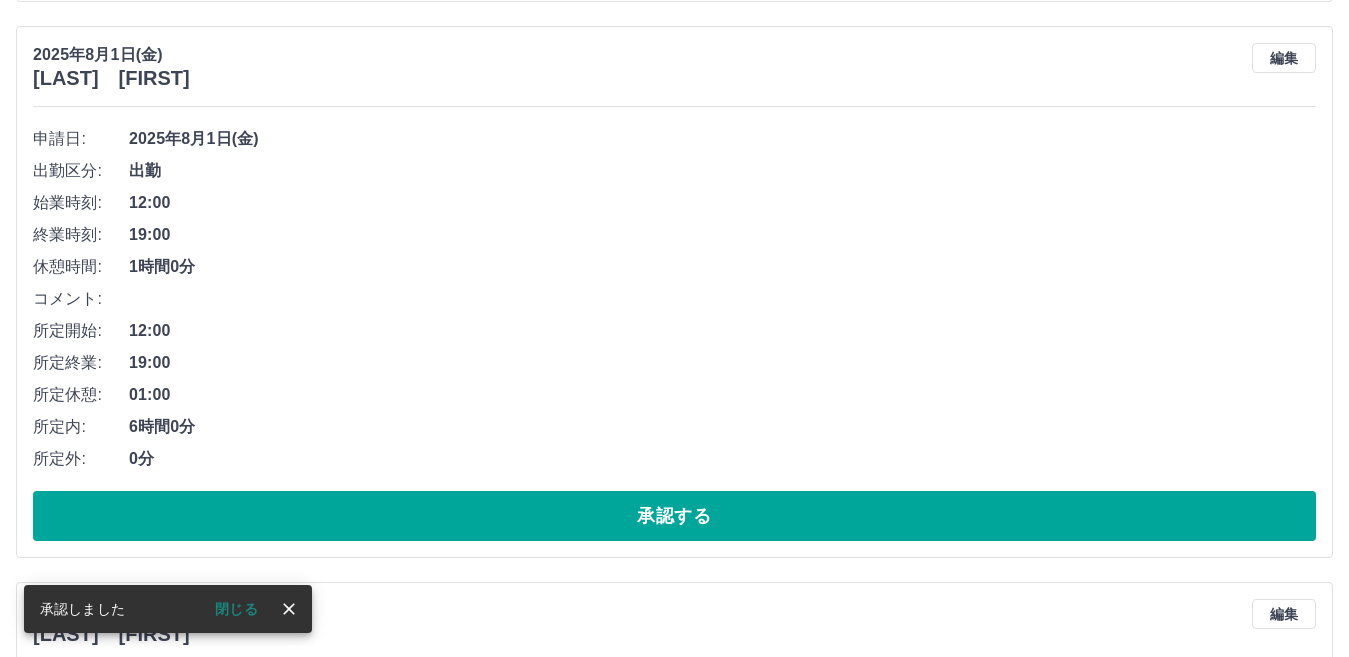 scroll, scrollTop: 1288, scrollLeft: 0, axis: vertical 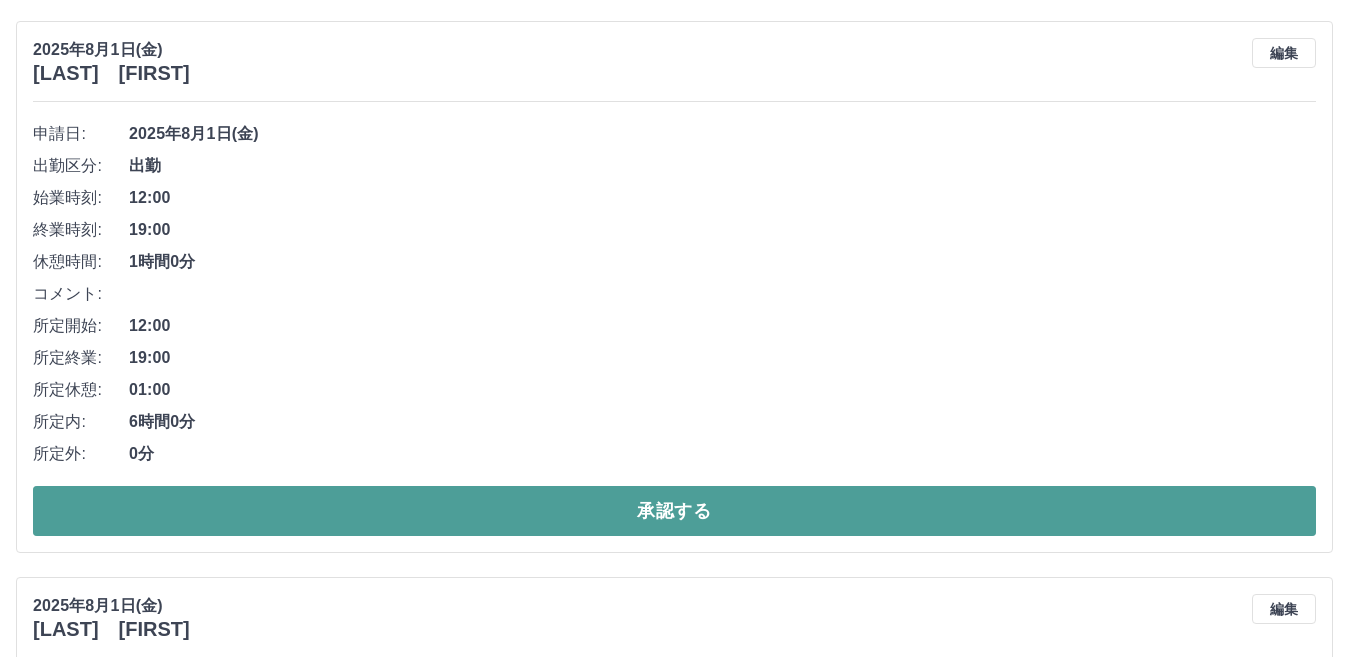 click on "承認する" at bounding box center (674, 511) 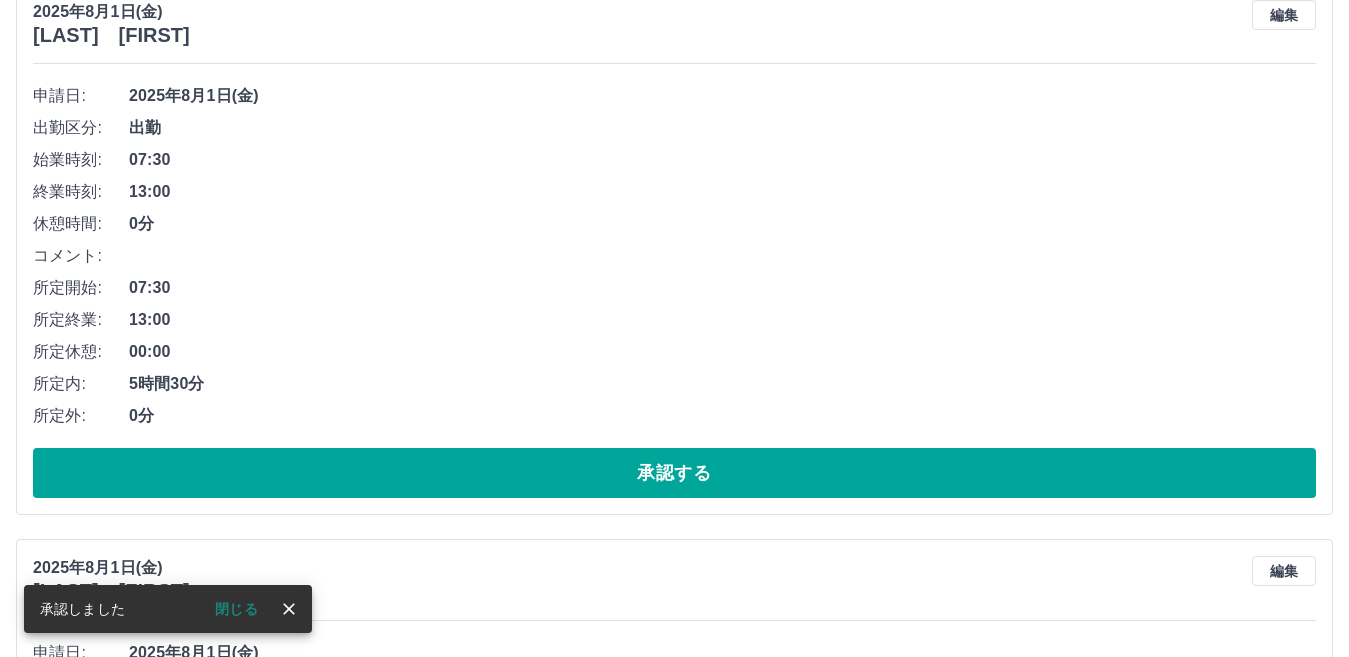 scroll, scrollTop: 1332, scrollLeft: 0, axis: vertical 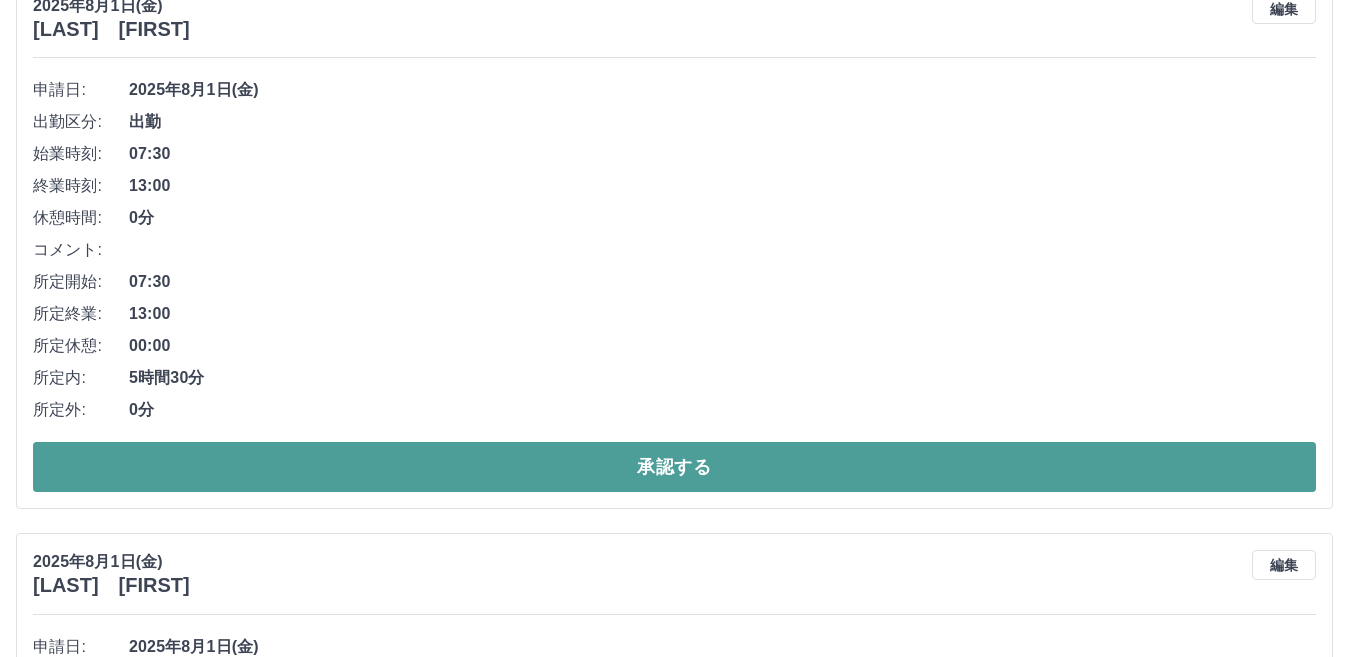 click on "承認する" at bounding box center (674, 467) 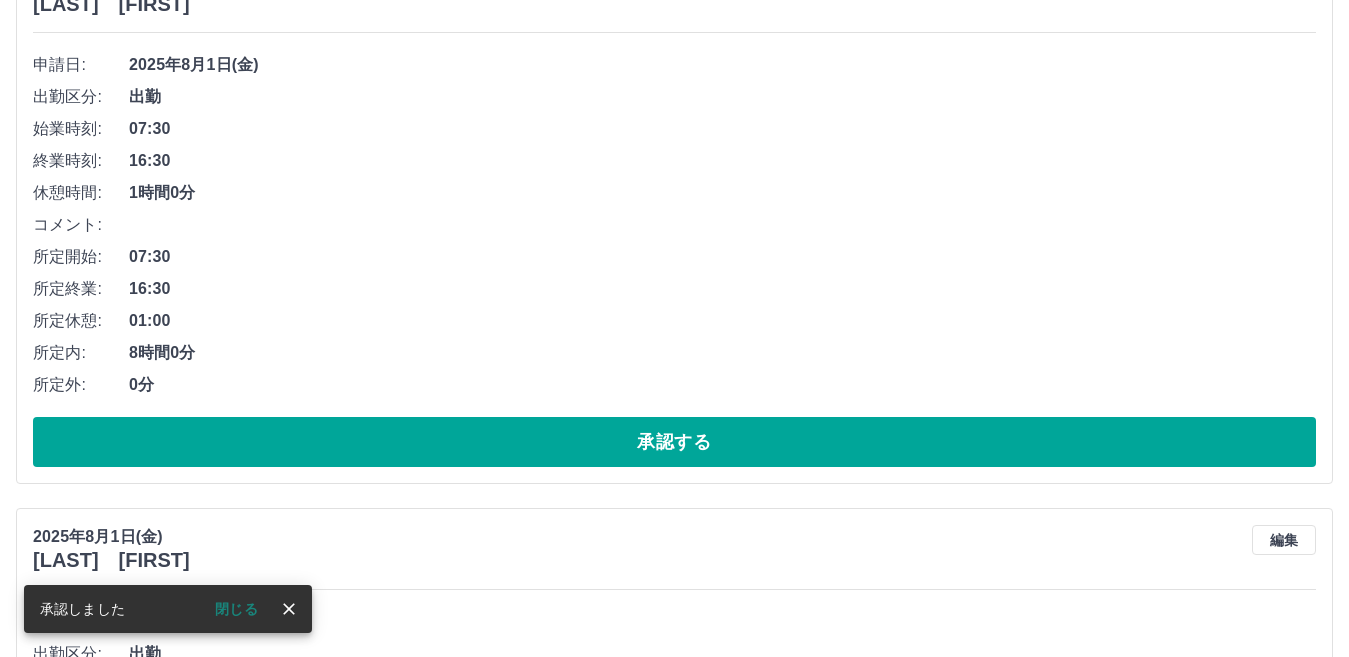 scroll, scrollTop: 1376, scrollLeft: 0, axis: vertical 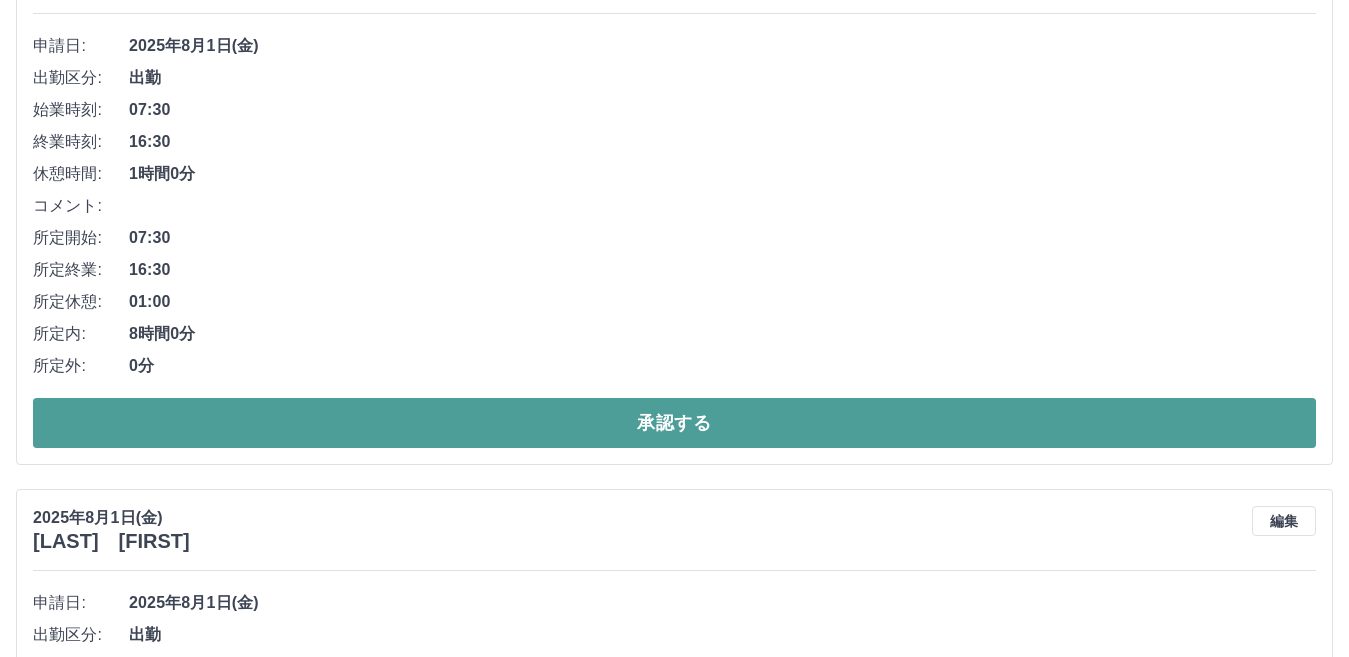 click on "承認する" at bounding box center [674, 423] 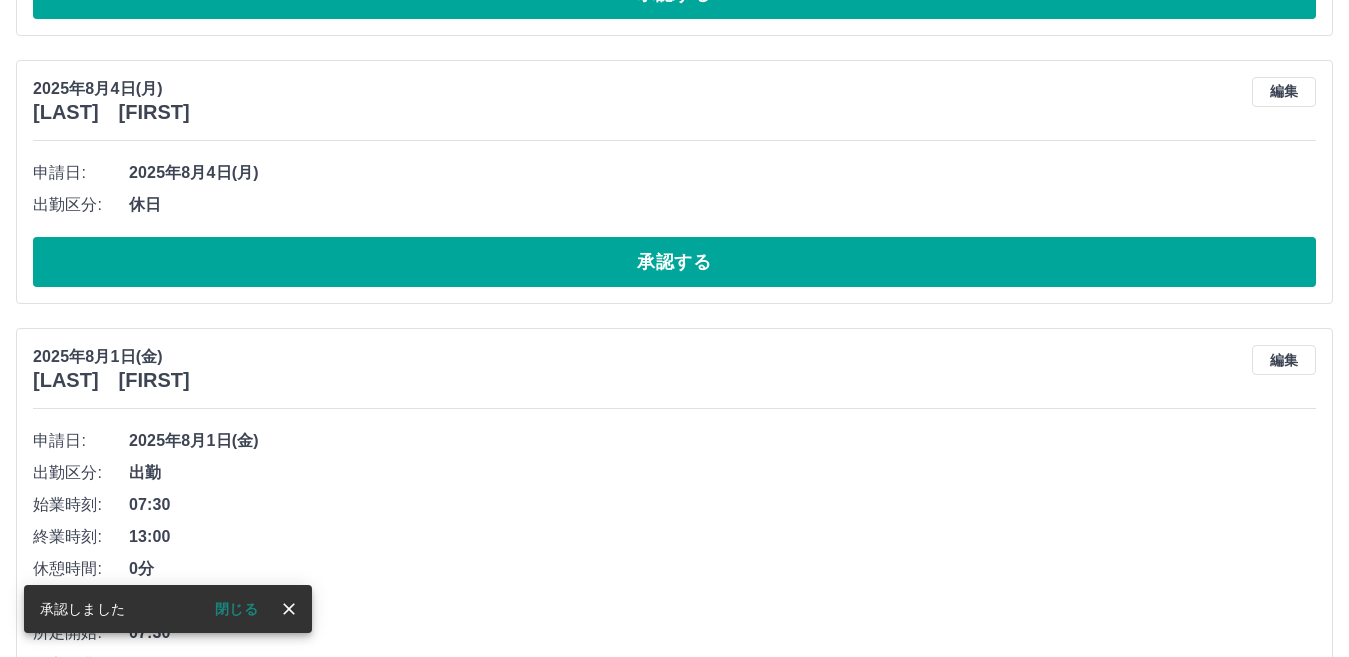 scroll, scrollTop: 1210, scrollLeft: 0, axis: vertical 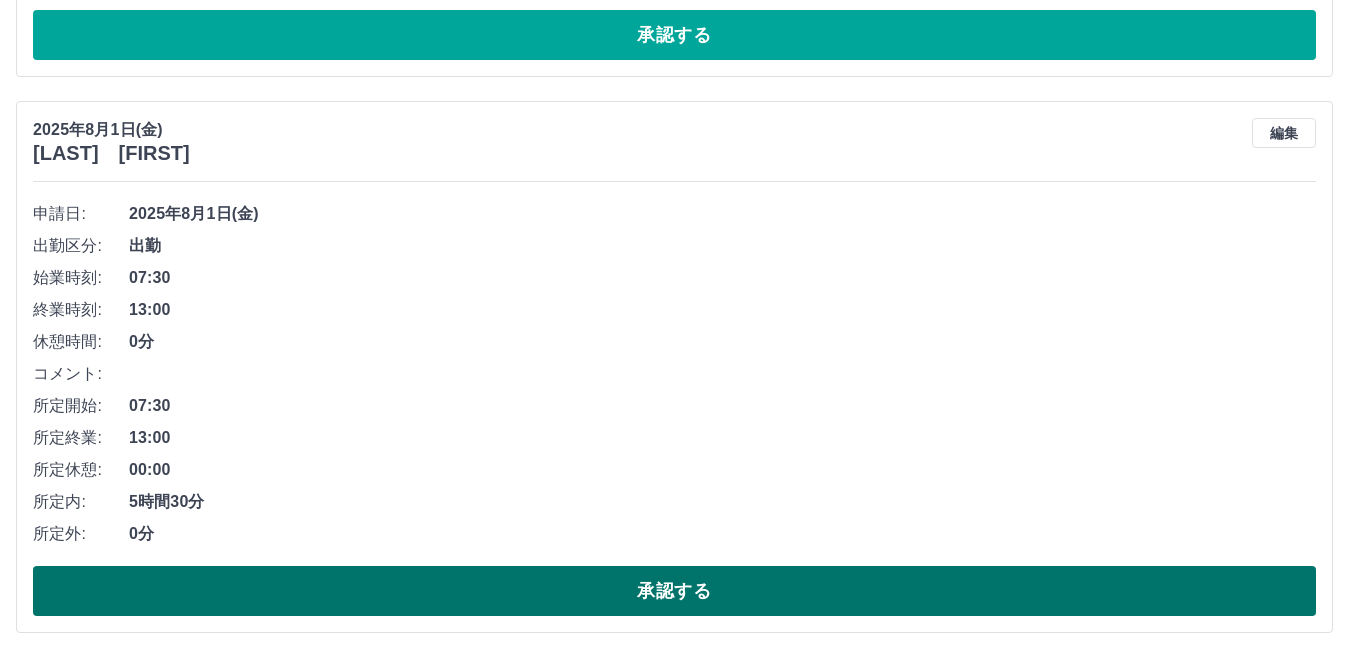 click on "承認する" at bounding box center [674, 591] 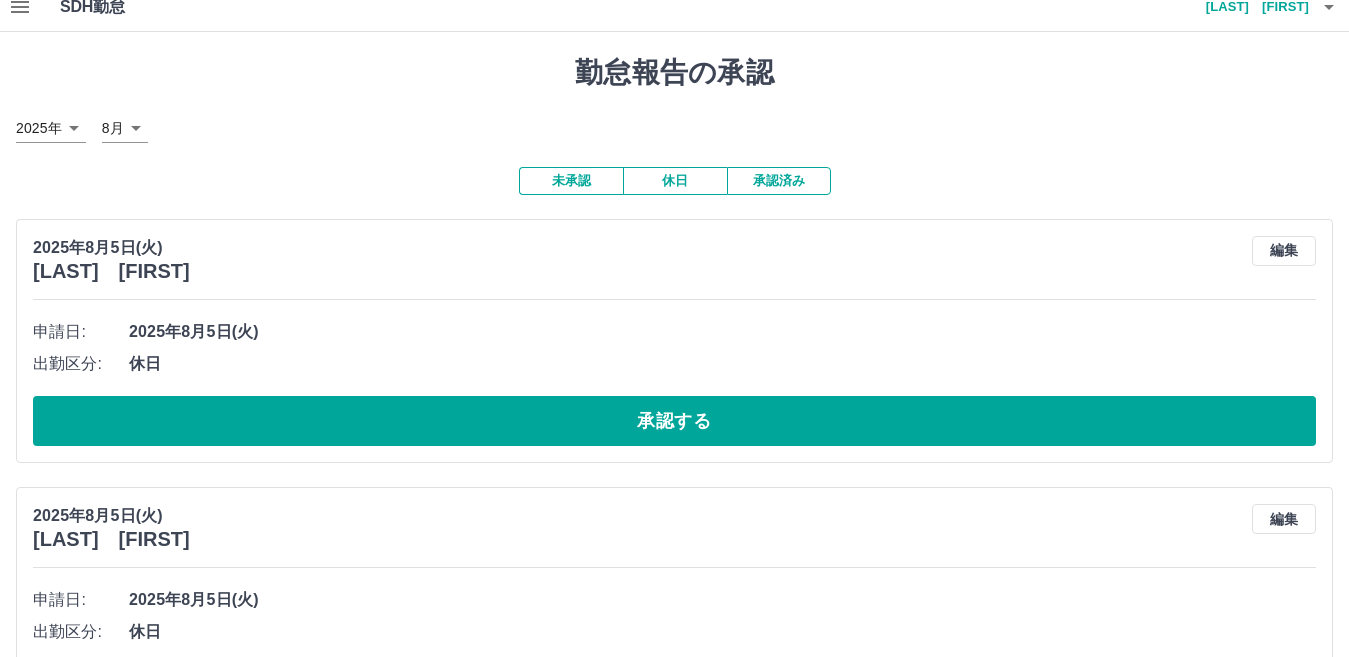 scroll, scrollTop: 0, scrollLeft: 0, axis: both 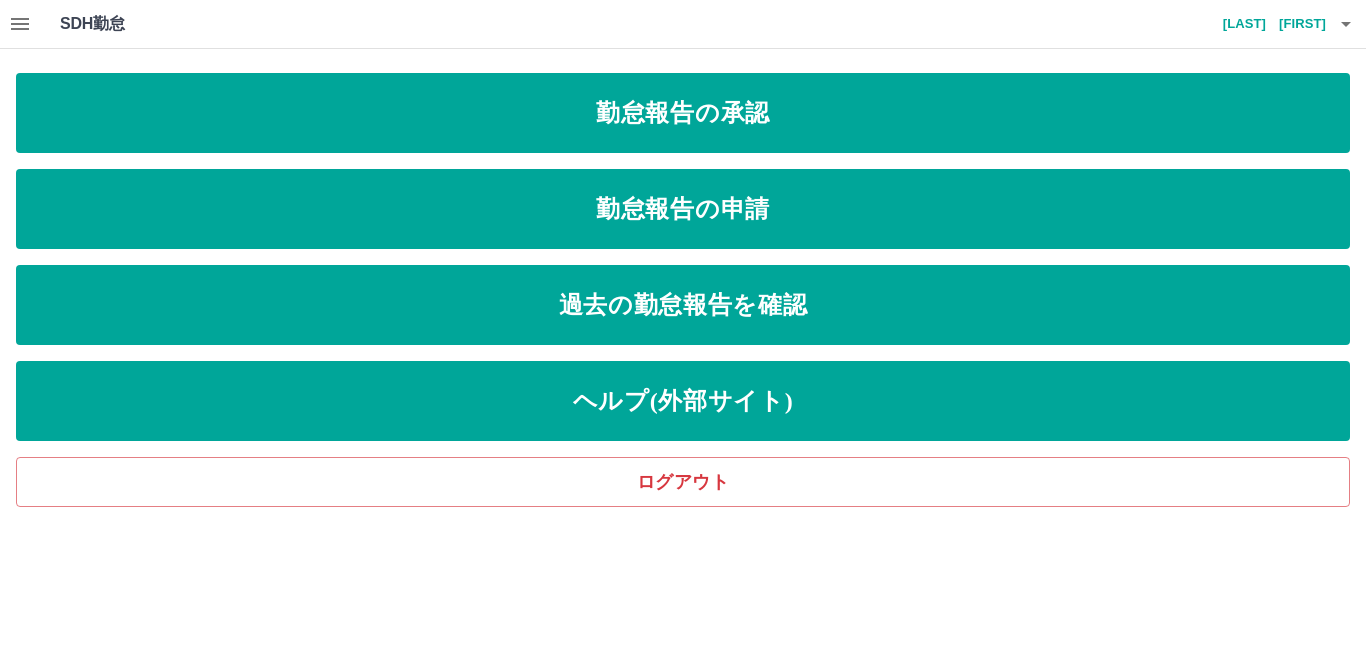 click 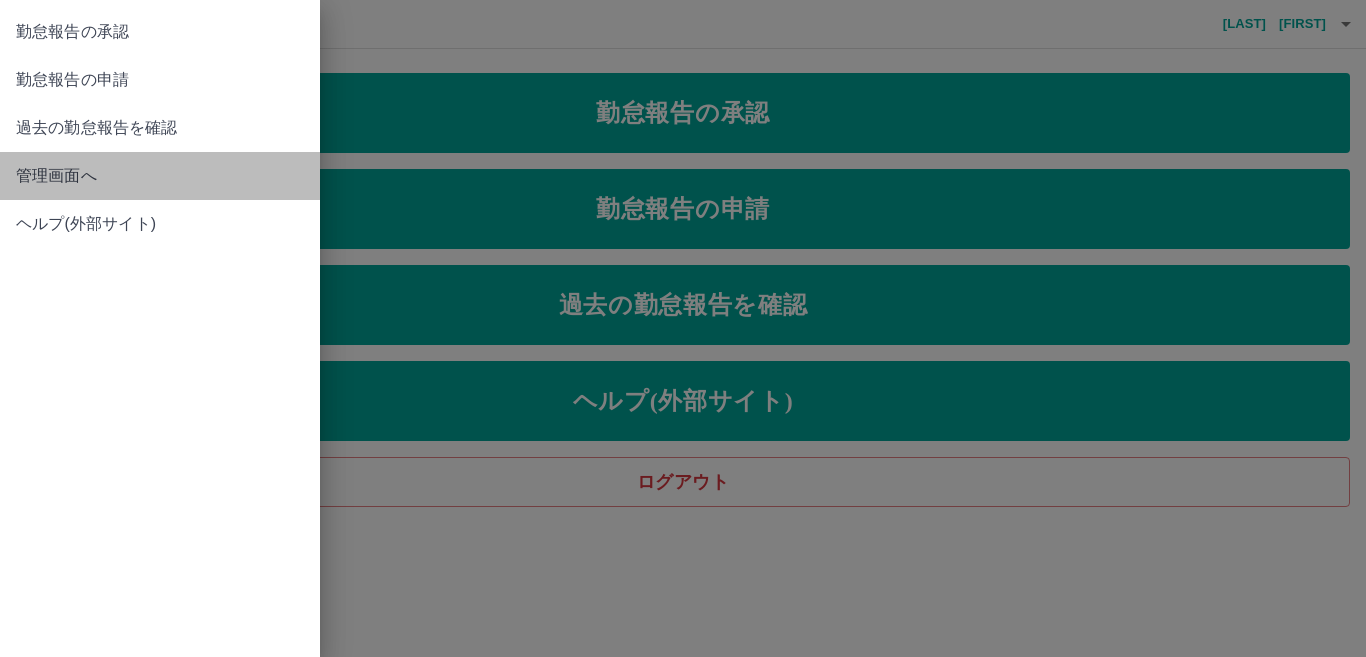 click on "管理画面へ" at bounding box center (160, 176) 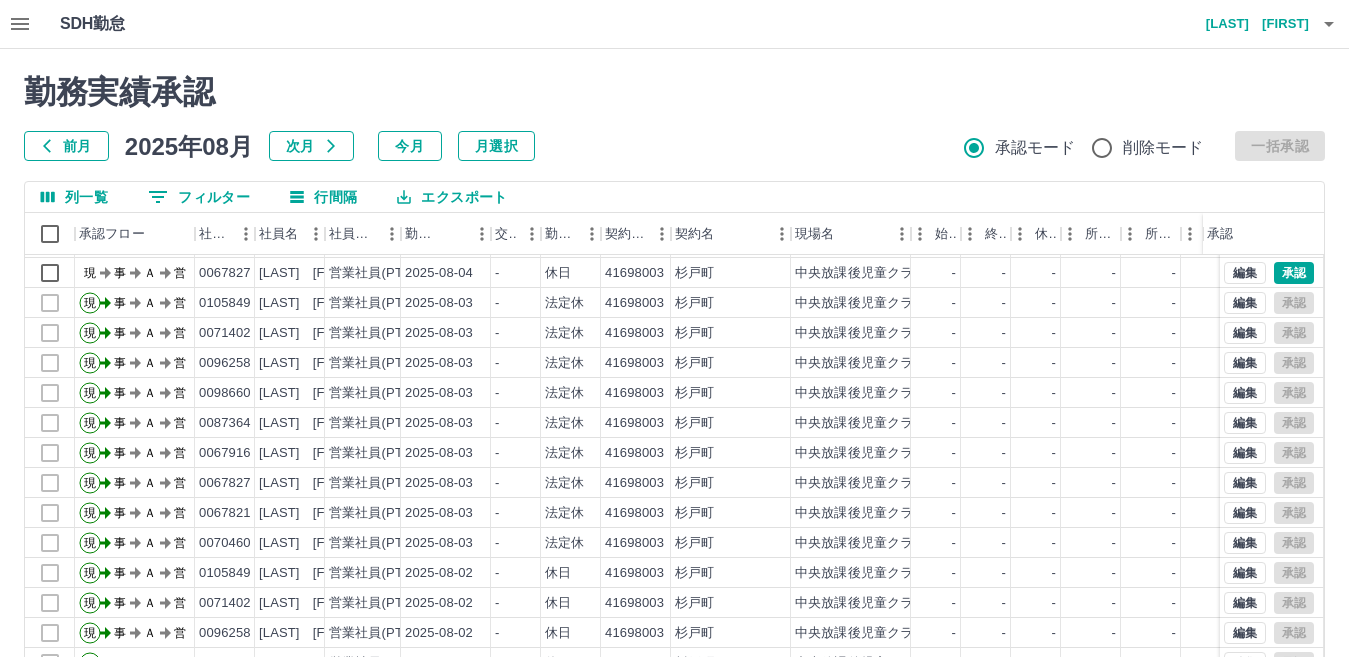 scroll, scrollTop: 104, scrollLeft: 0, axis: vertical 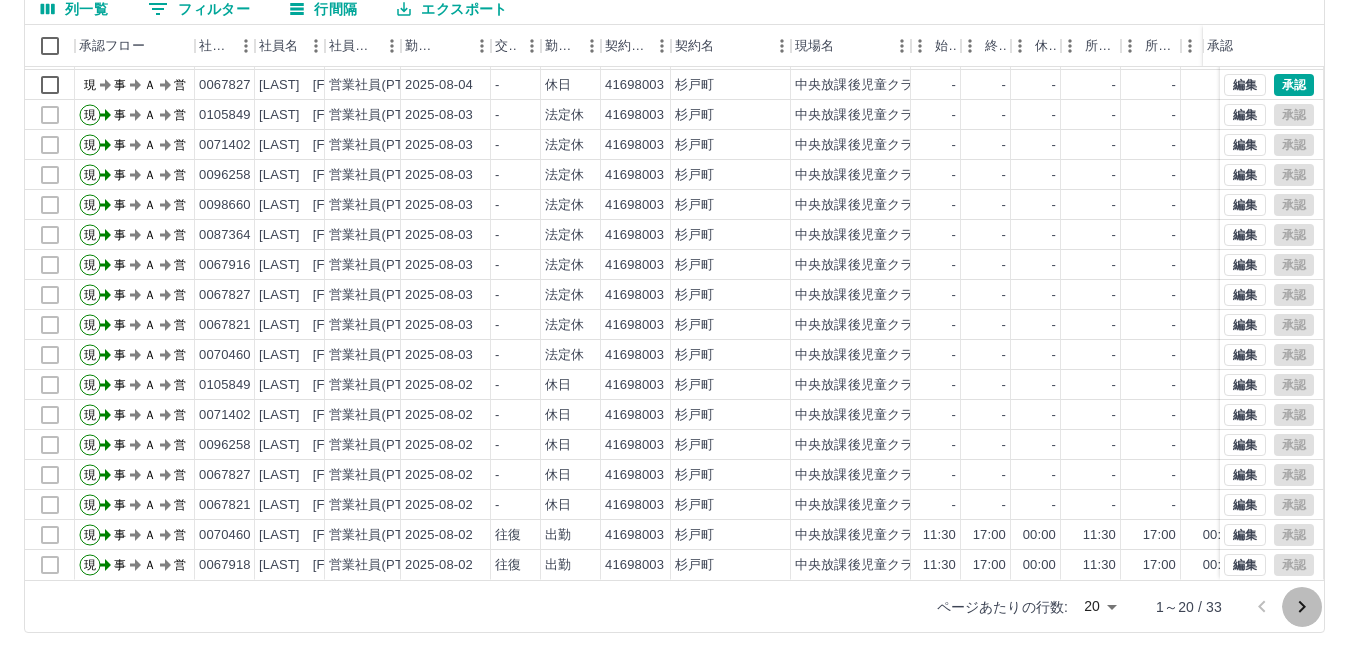 click 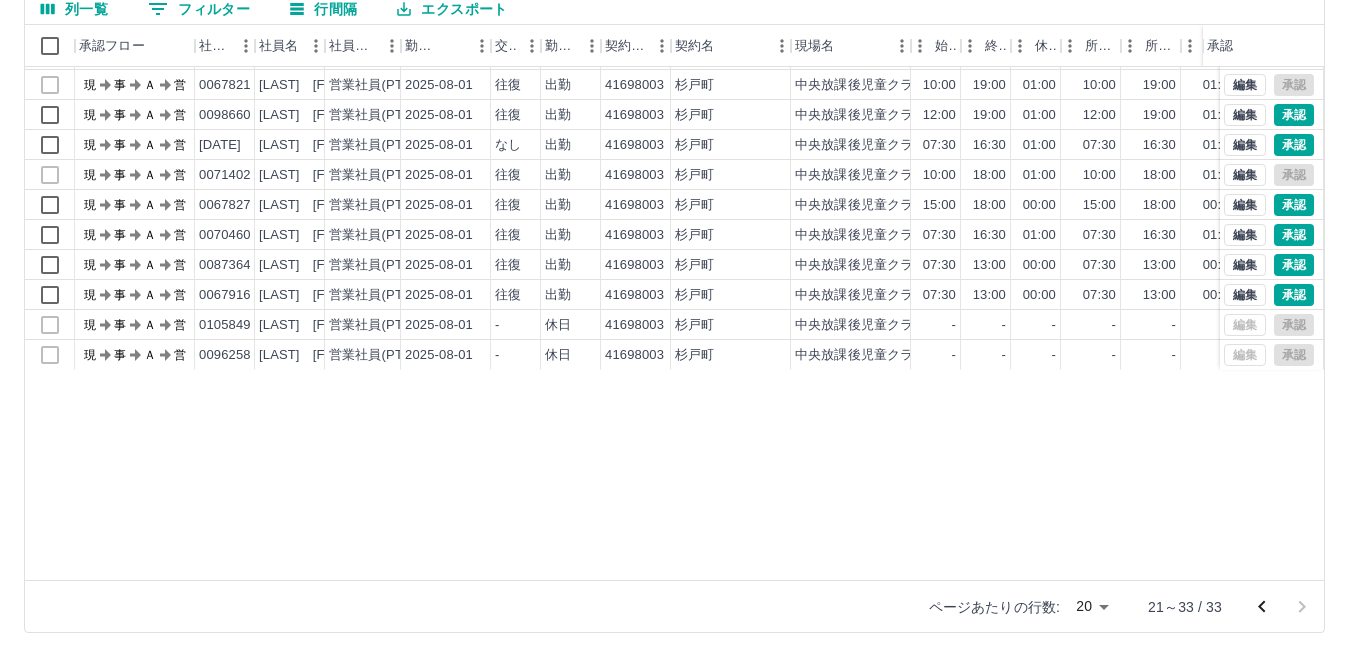 scroll, scrollTop: 0, scrollLeft: 0, axis: both 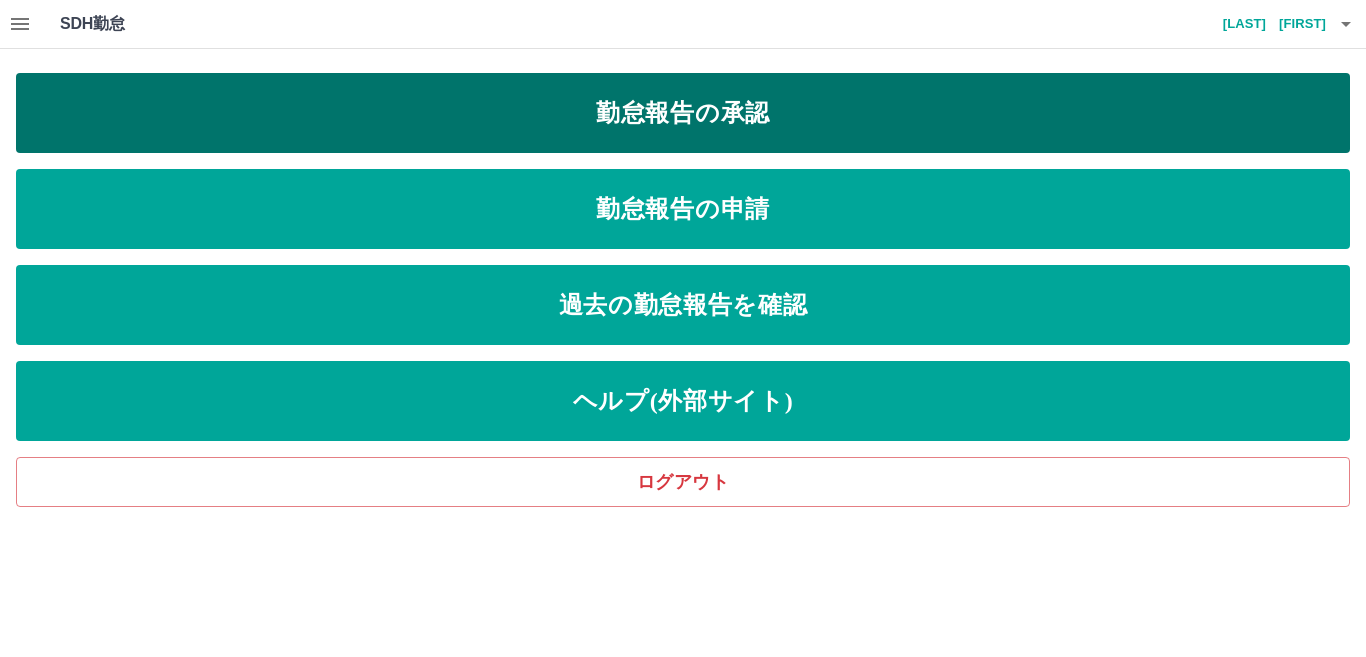 click on "勤怠報告の承認" at bounding box center (683, 113) 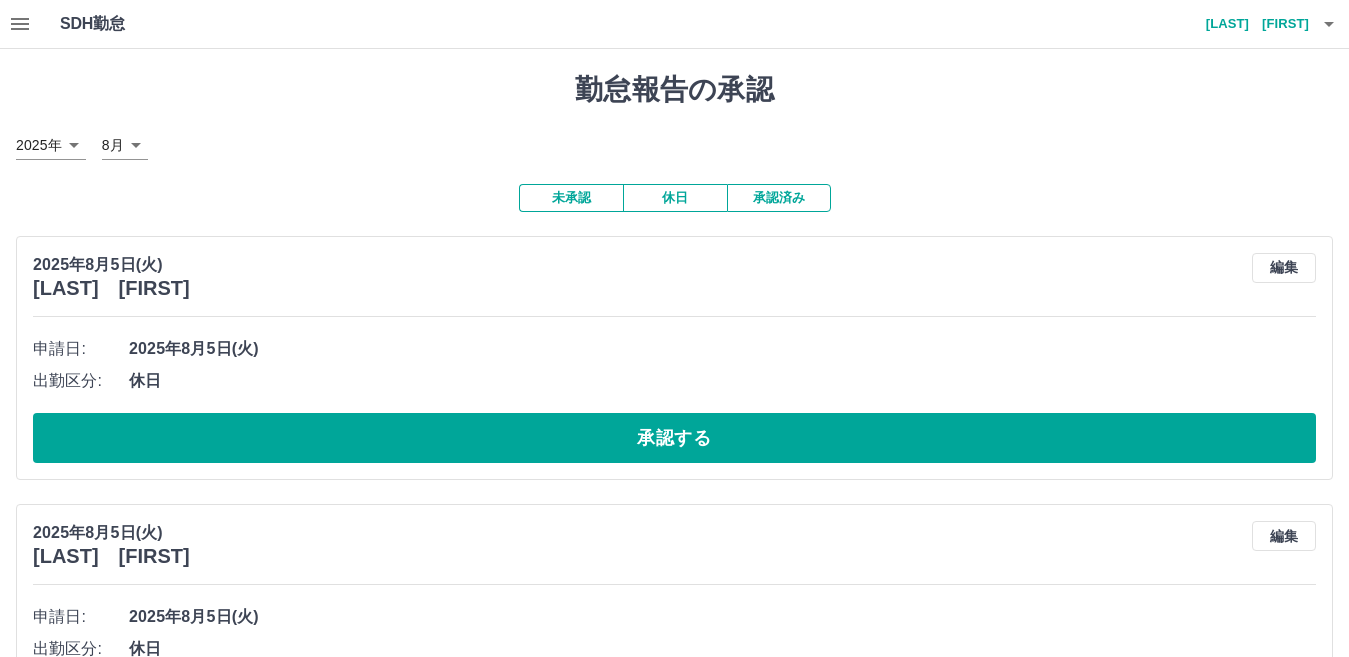 click on "承認済み" at bounding box center (779, 198) 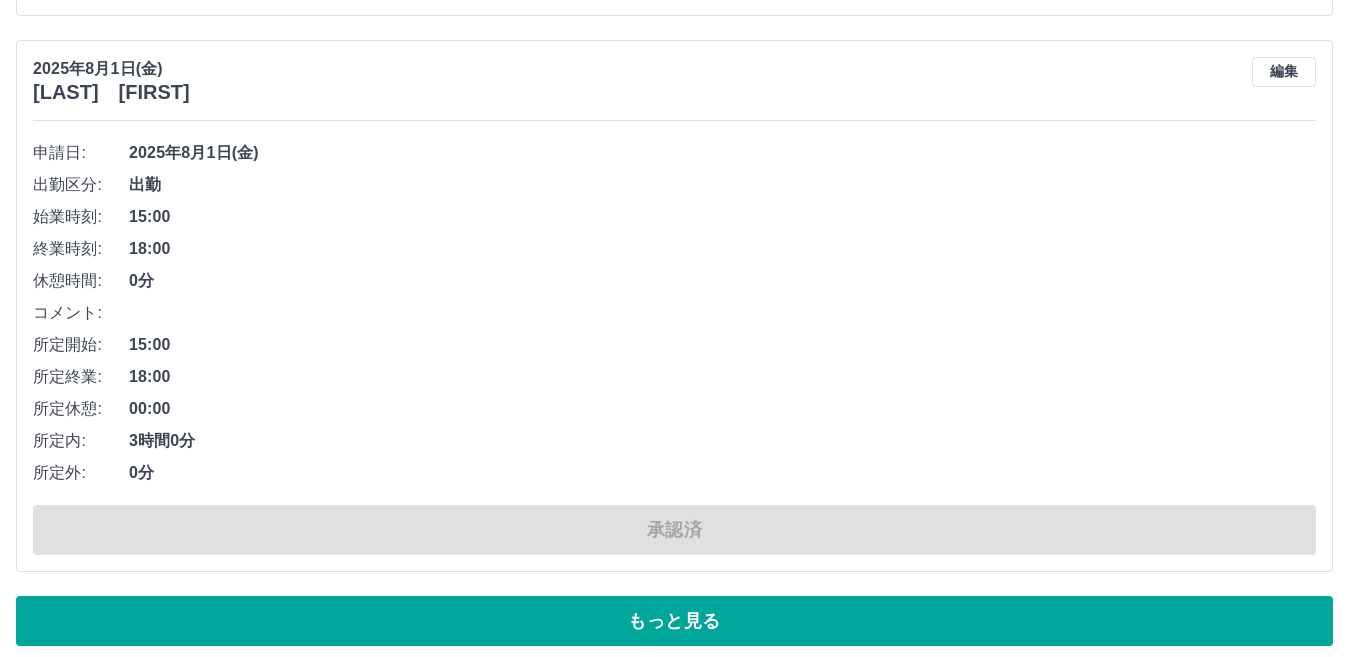 scroll, scrollTop: 8379, scrollLeft: 0, axis: vertical 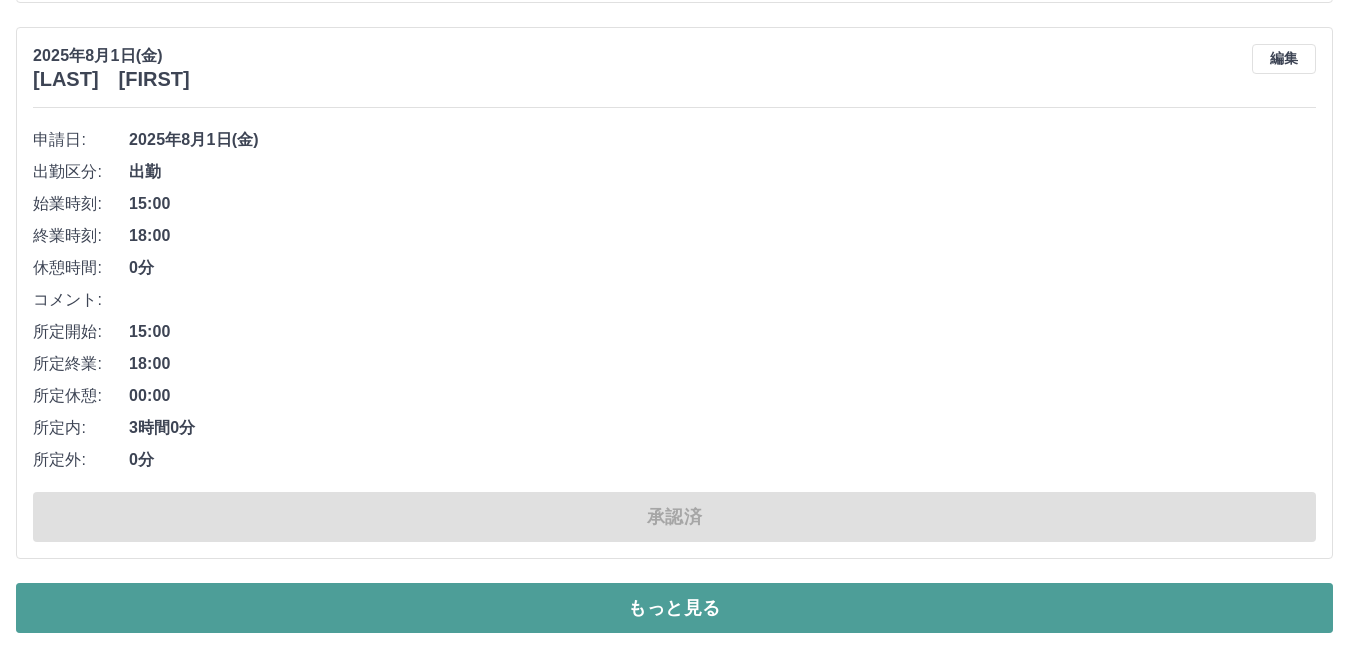 click on "もっと見る" at bounding box center [674, 608] 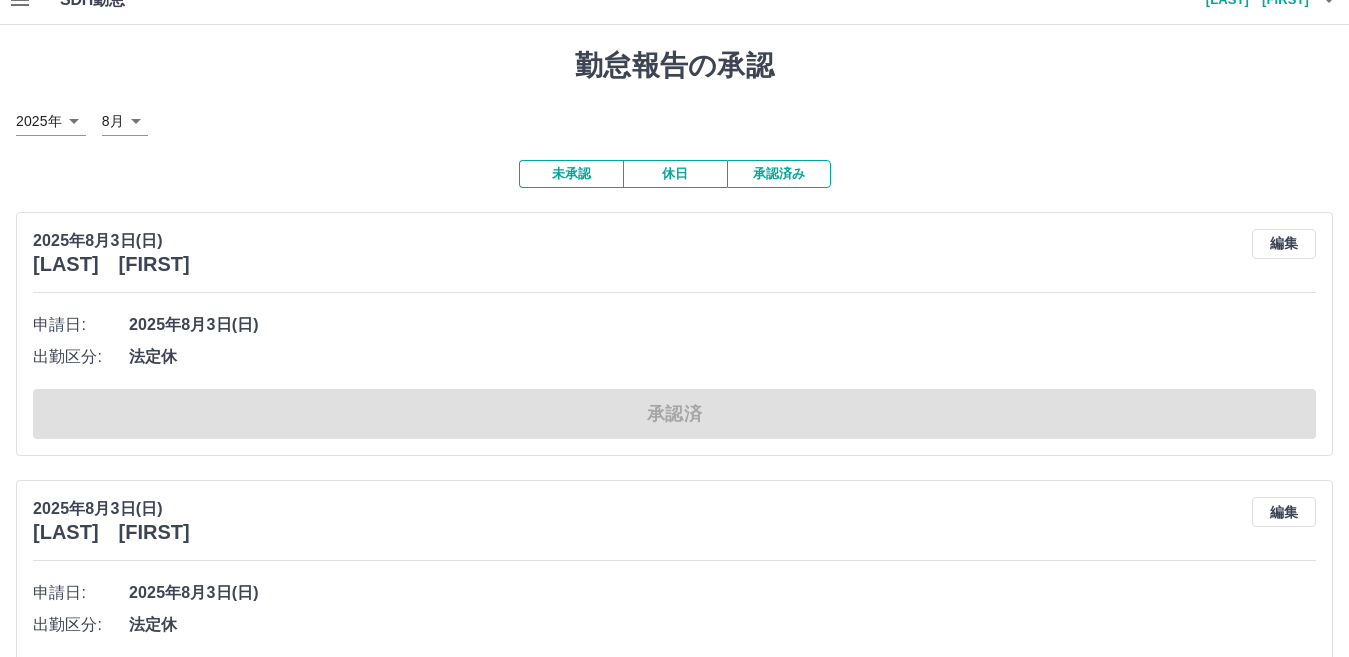 scroll, scrollTop: 0, scrollLeft: 0, axis: both 